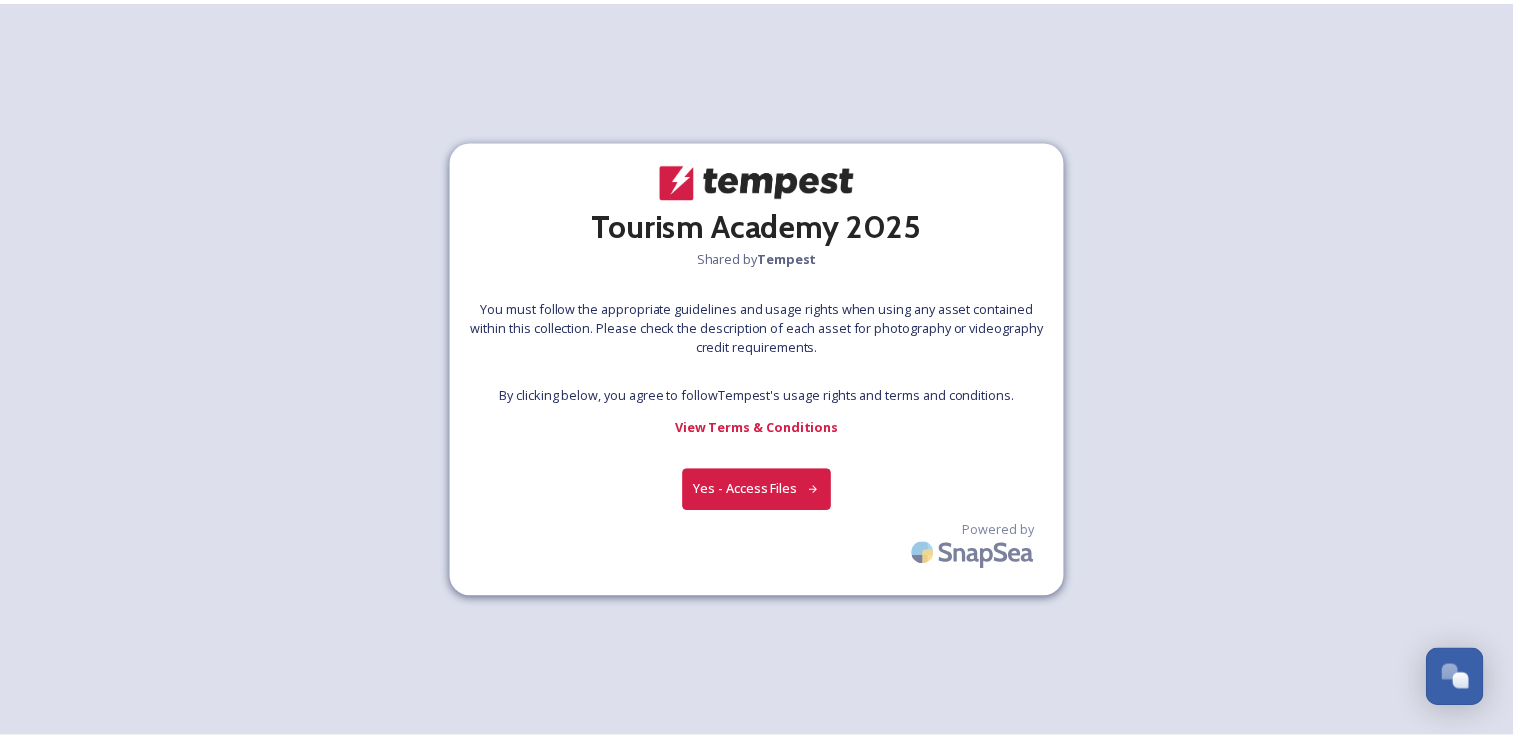 scroll, scrollTop: 0, scrollLeft: 0, axis: both 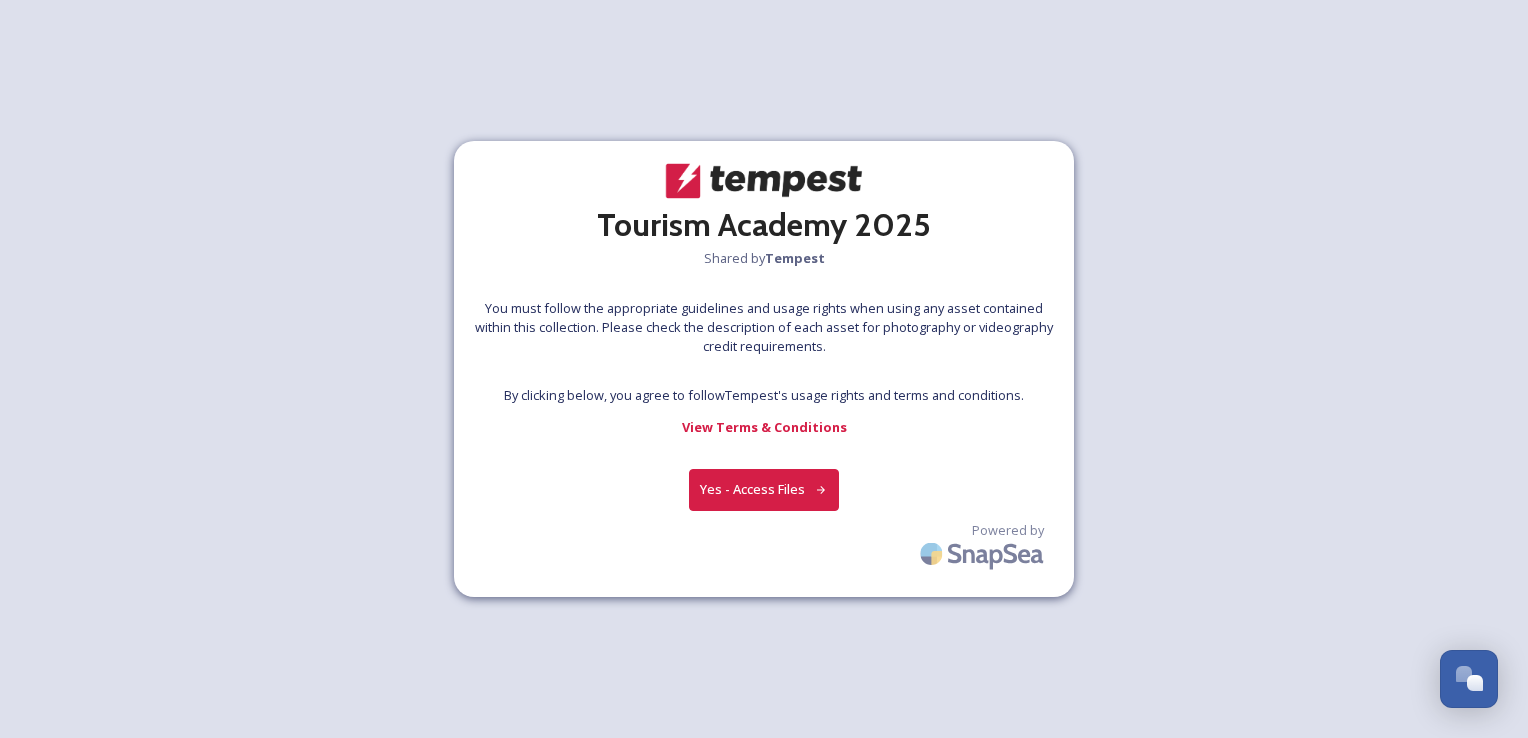 click on "Yes - Access Files" at bounding box center (764, 489) 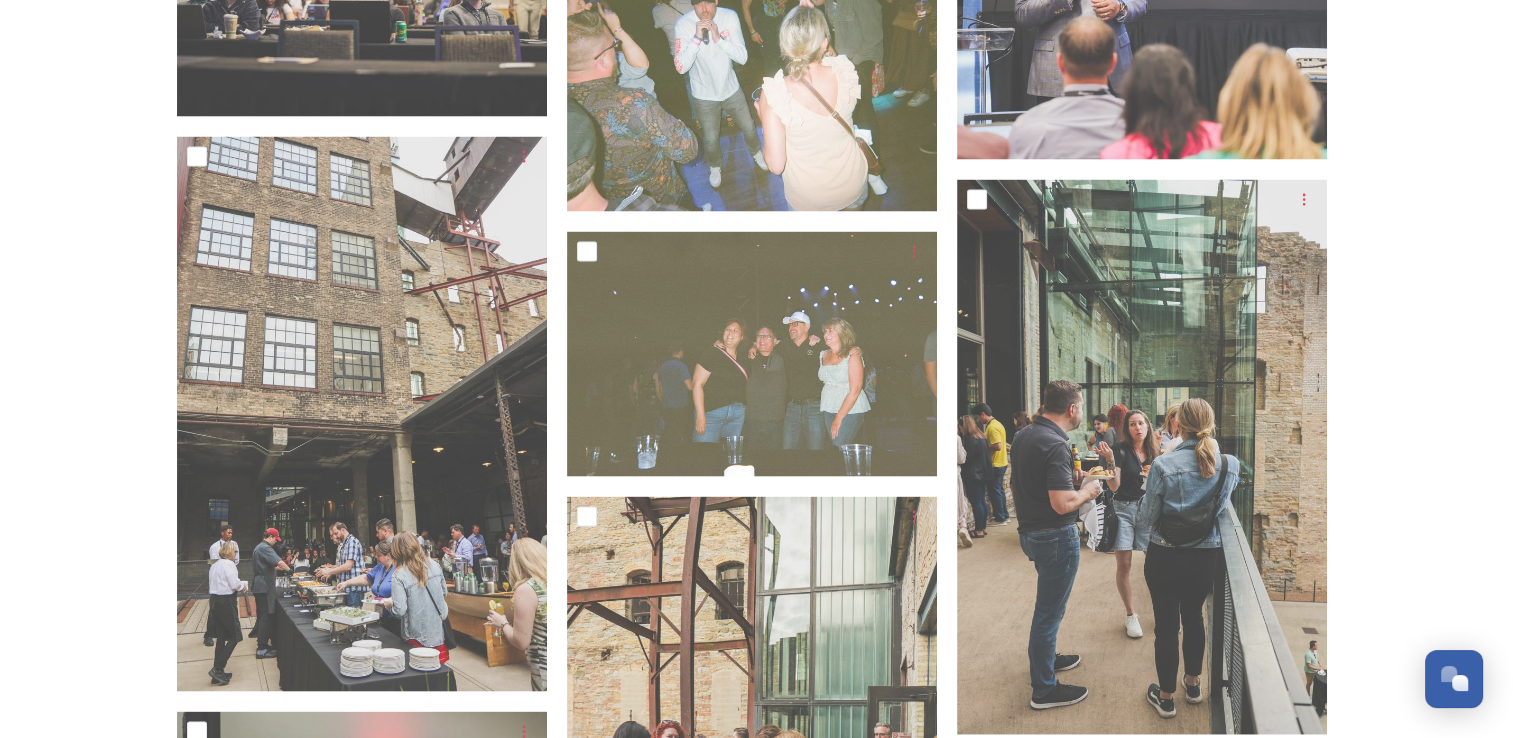 scroll, scrollTop: 3999, scrollLeft: 0, axis: vertical 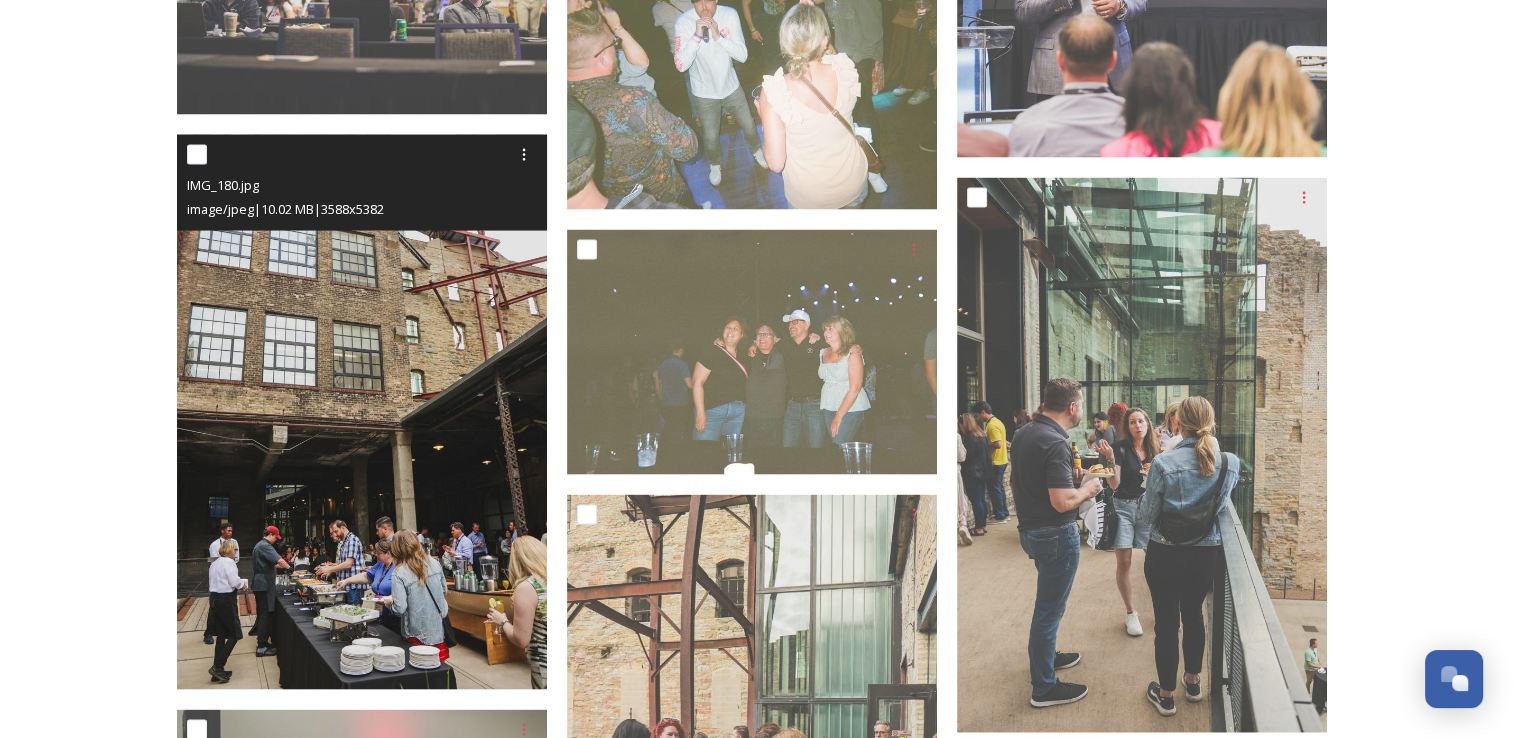 click at bounding box center (362, 412) 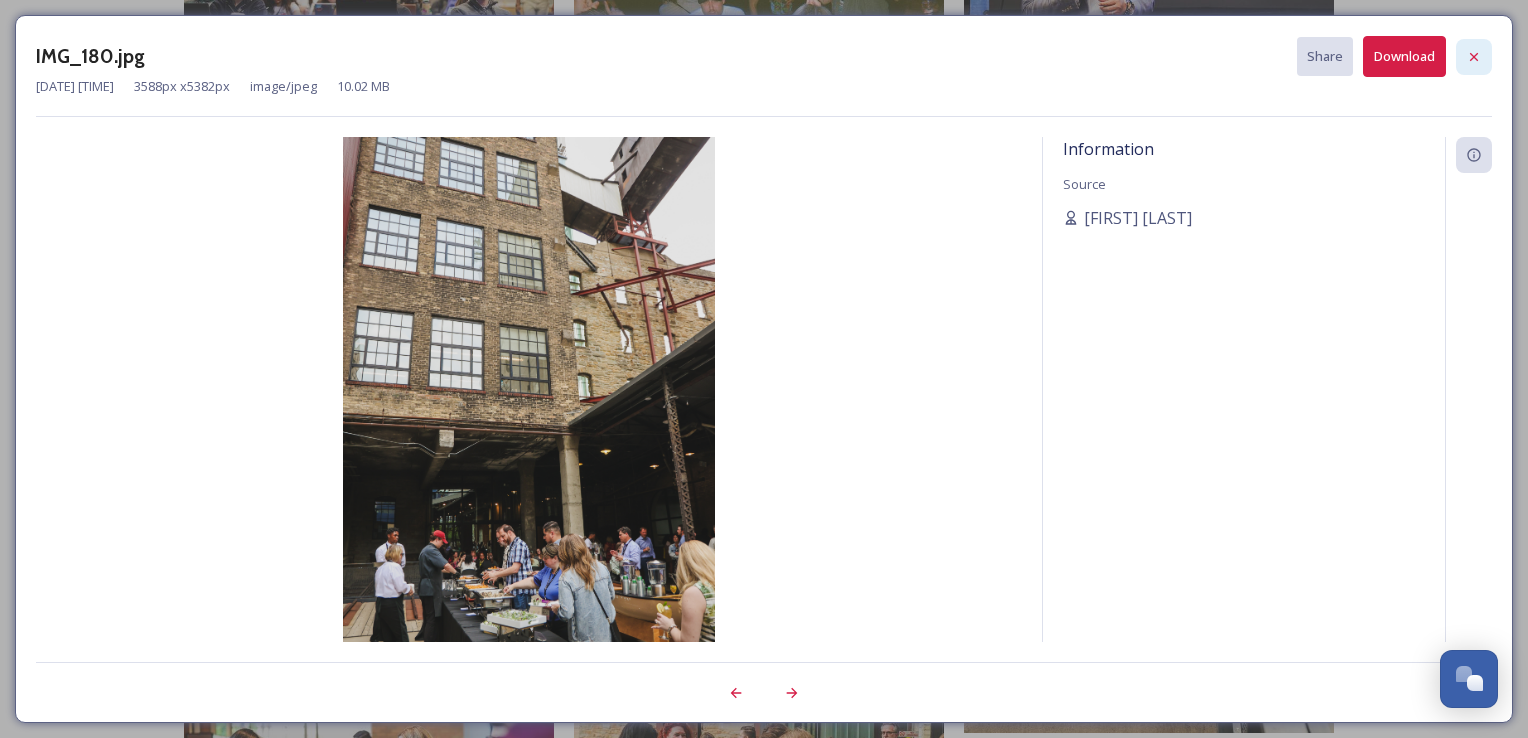 click 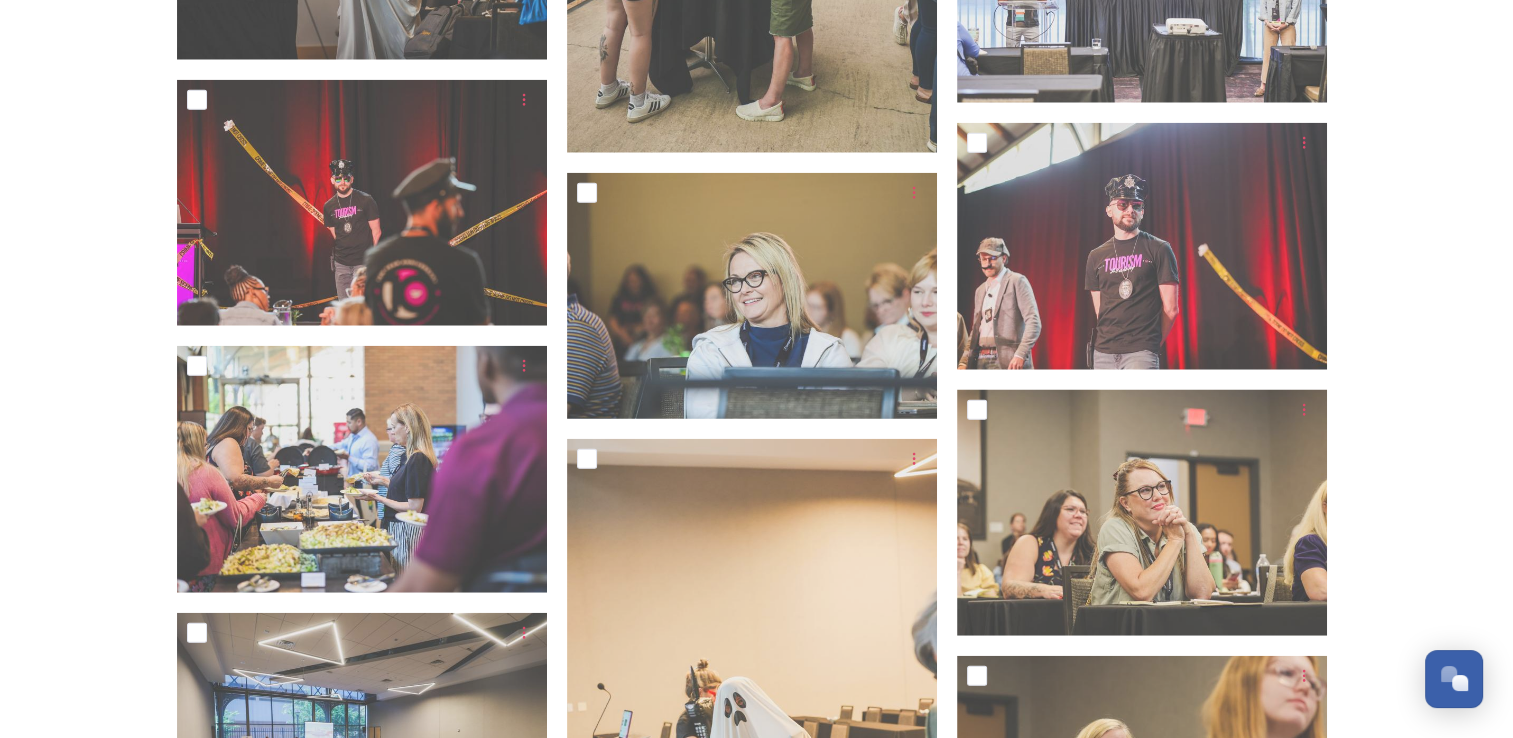 scroll, scrollTop: 4897, scrollLeft: 0, axis: vertical 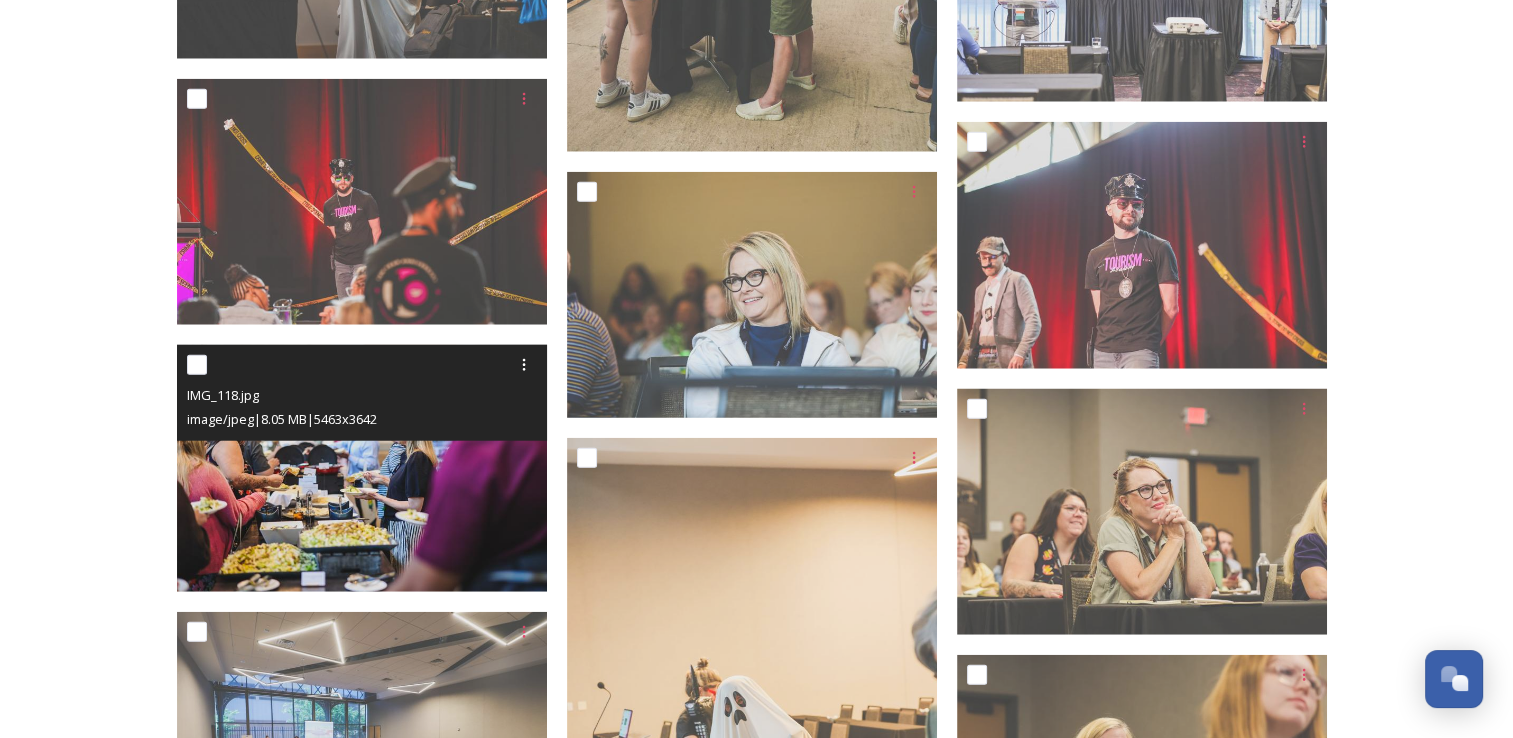 click at bounding box center [362, 468] 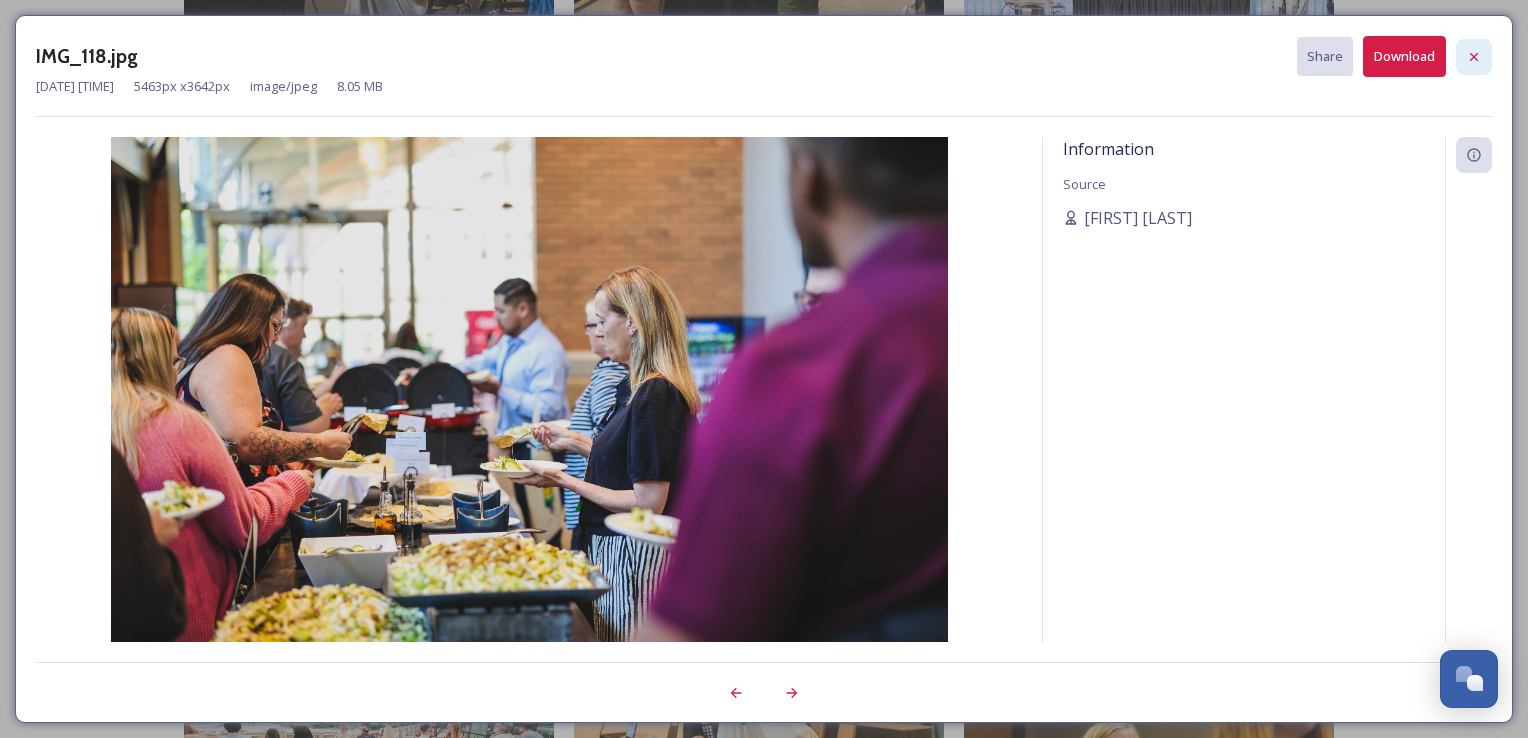 click 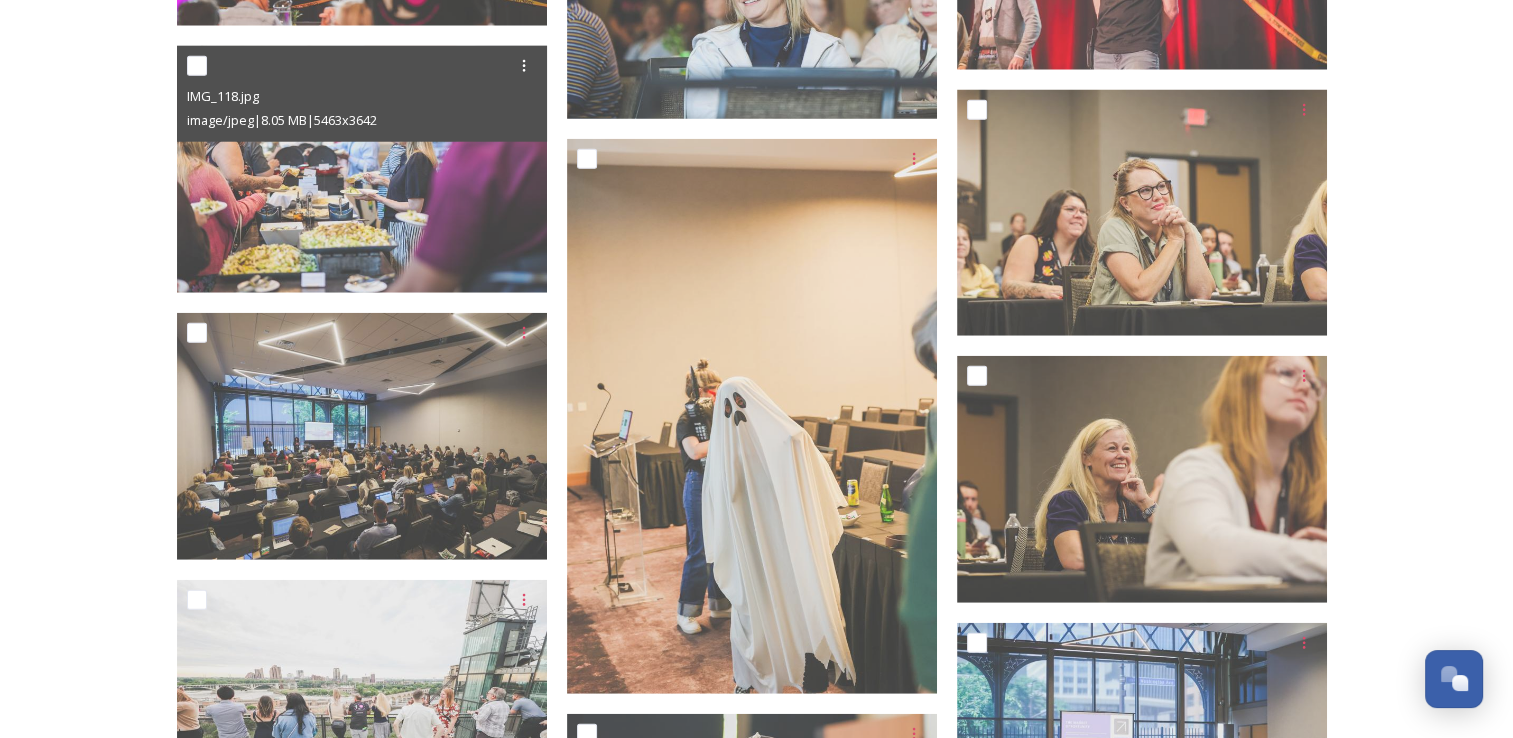 scroll, scrollTop: 5197, scrollLeft: 0, axis: vertical 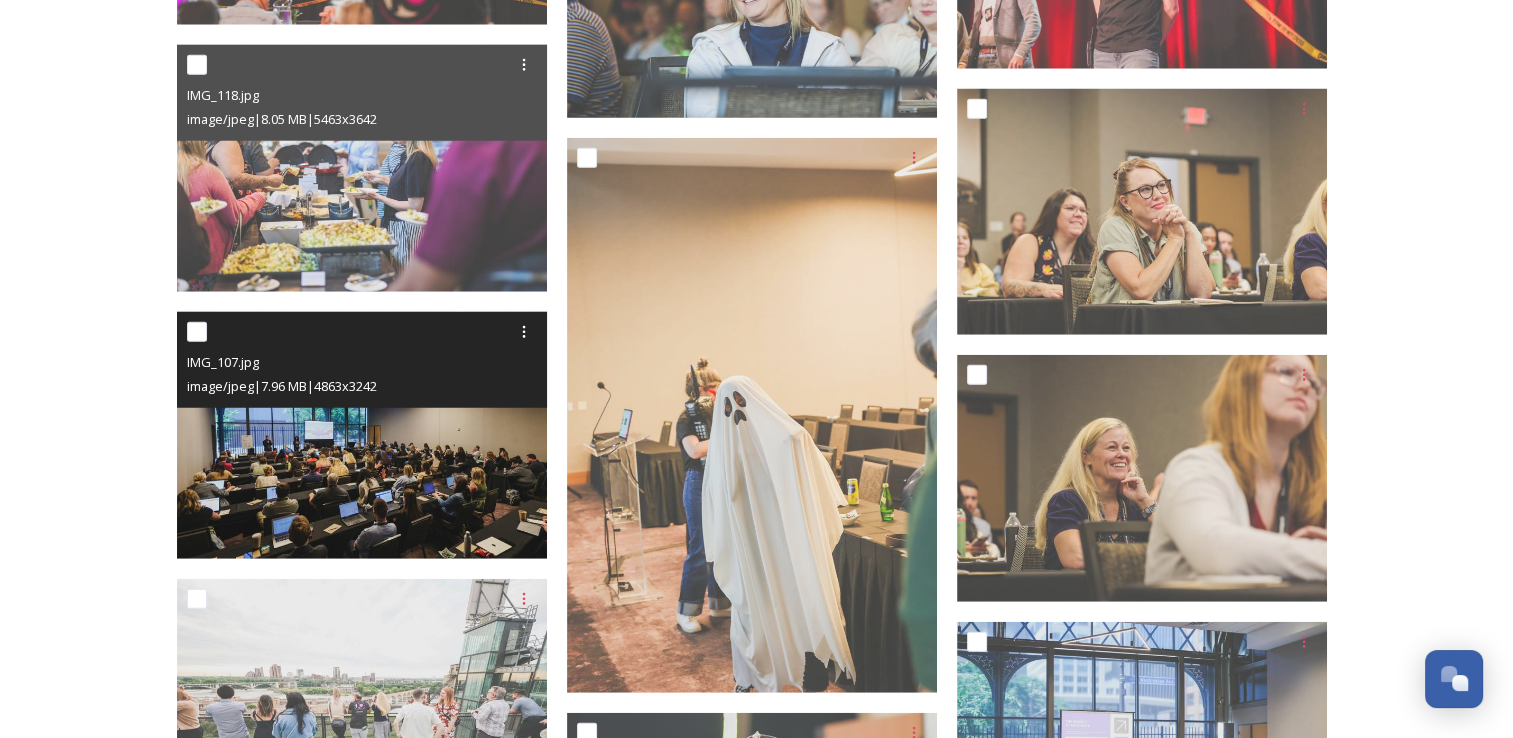click on "IMG_107.jpg" at bounding box center [364, 362] 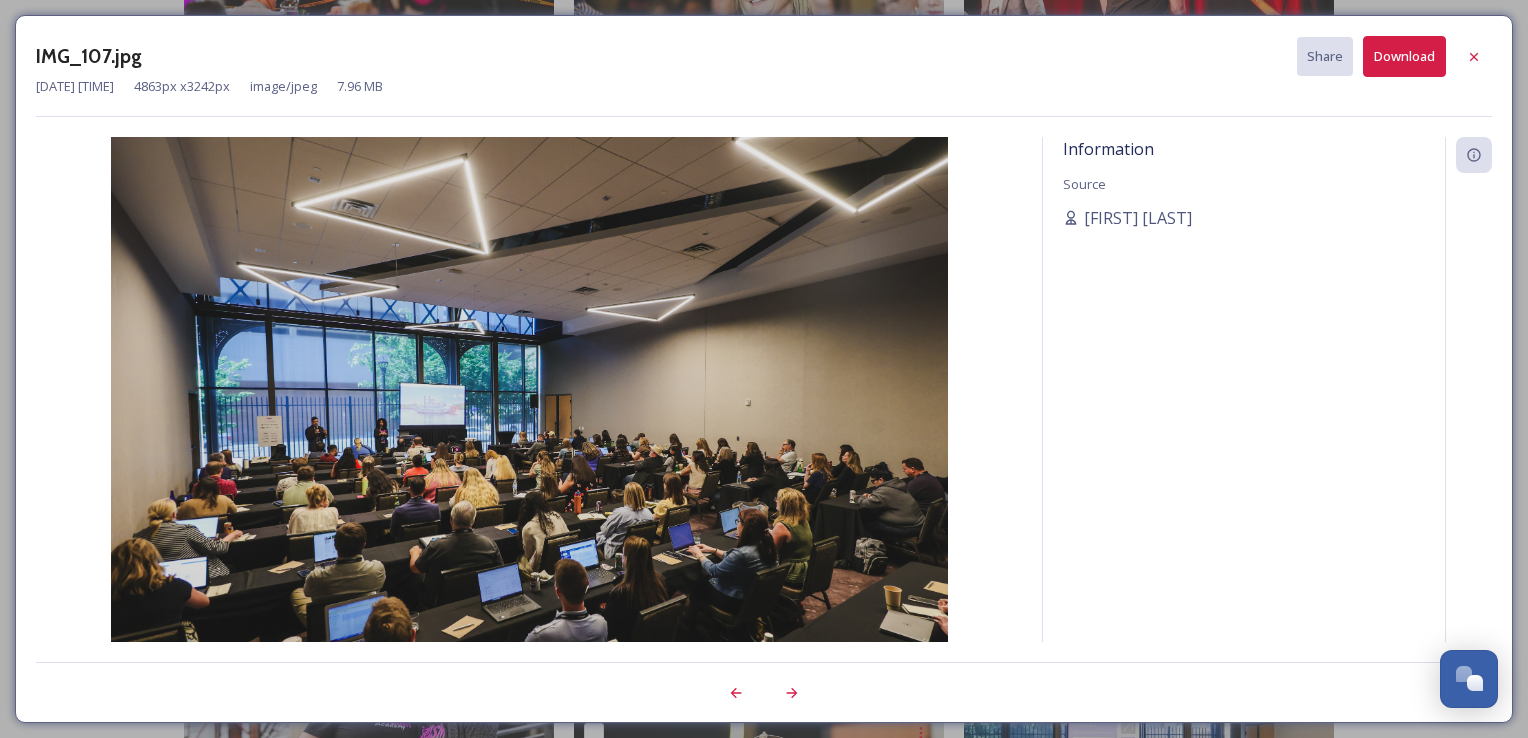 click 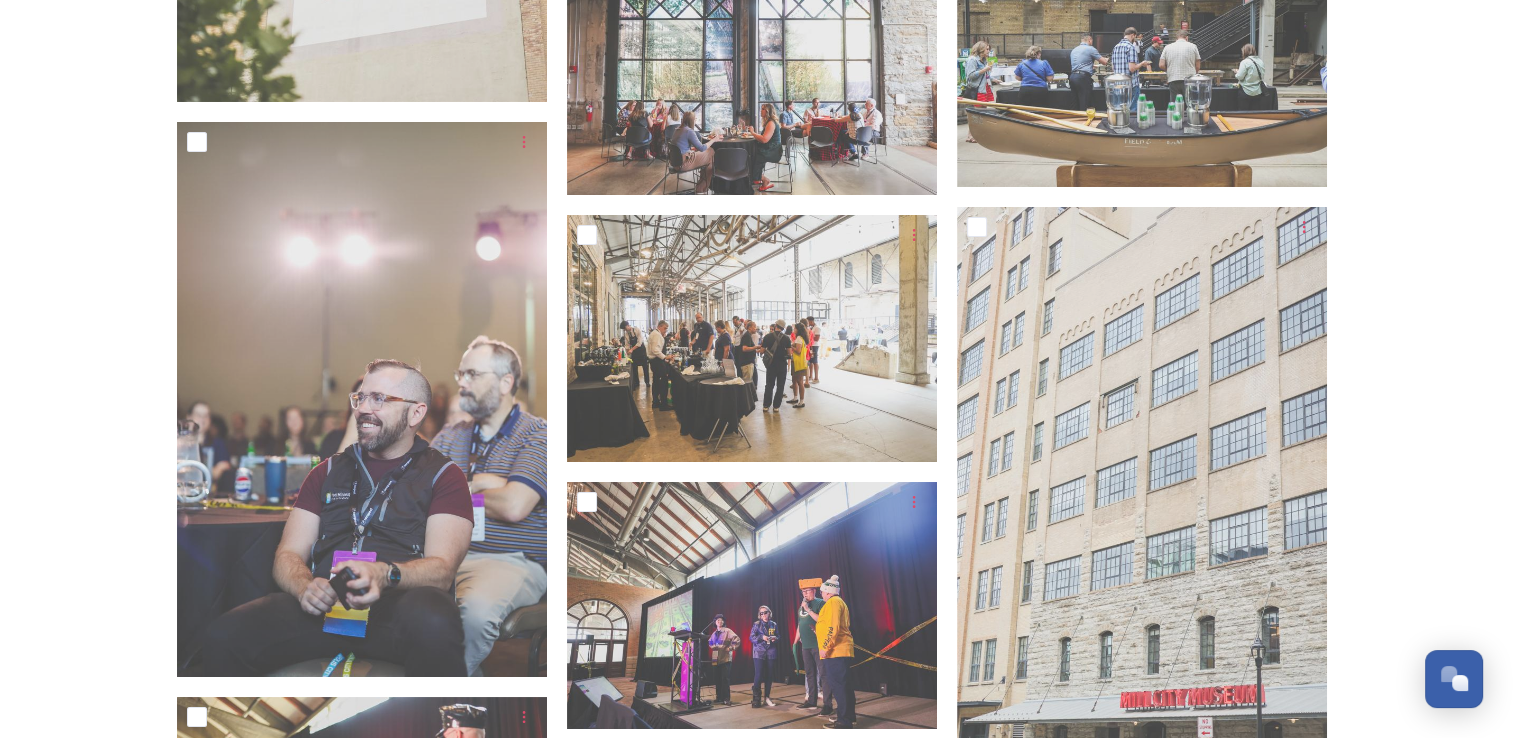 scroll, scrollTop: 7296, scrollLeft: 0, axis: vertical 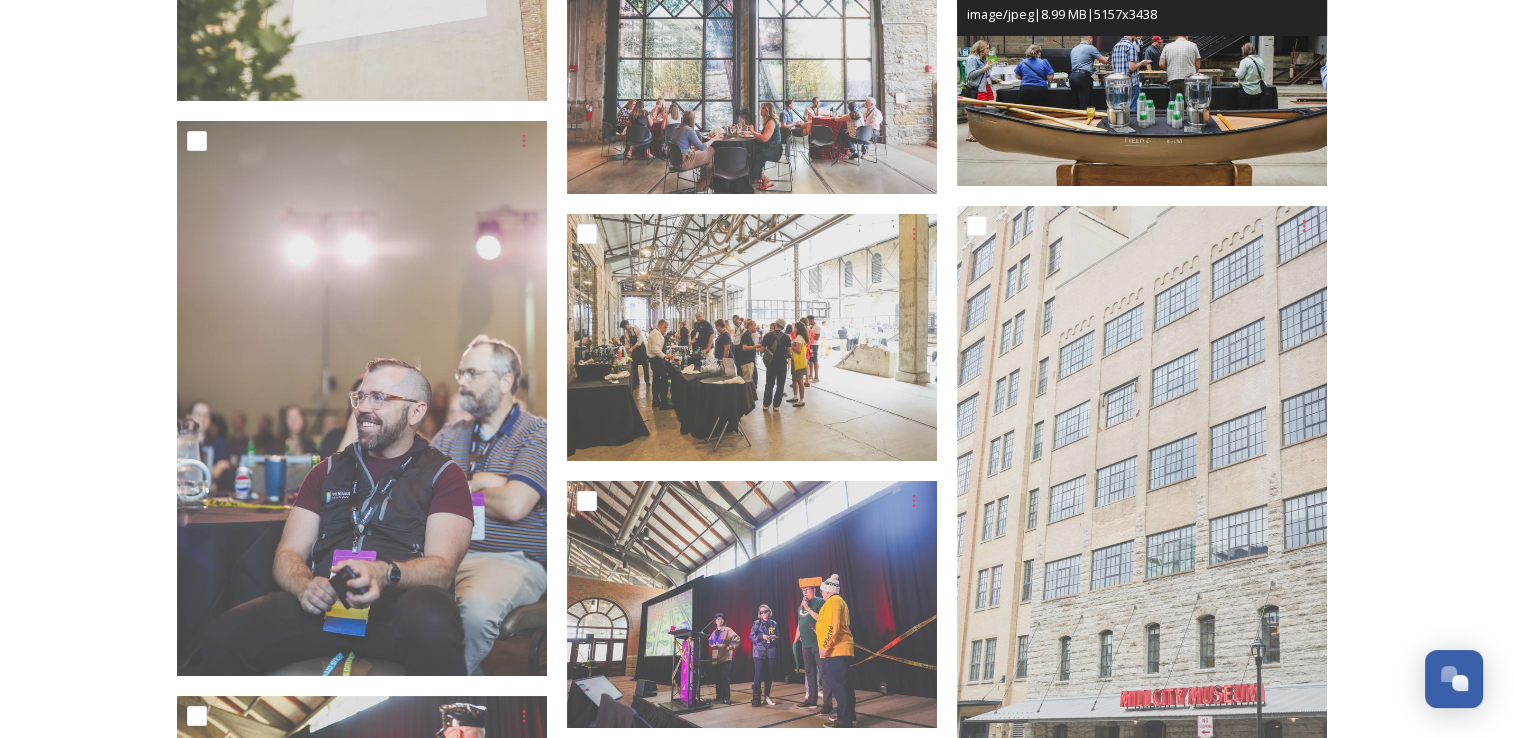 click at bounding box center [1142, 63] 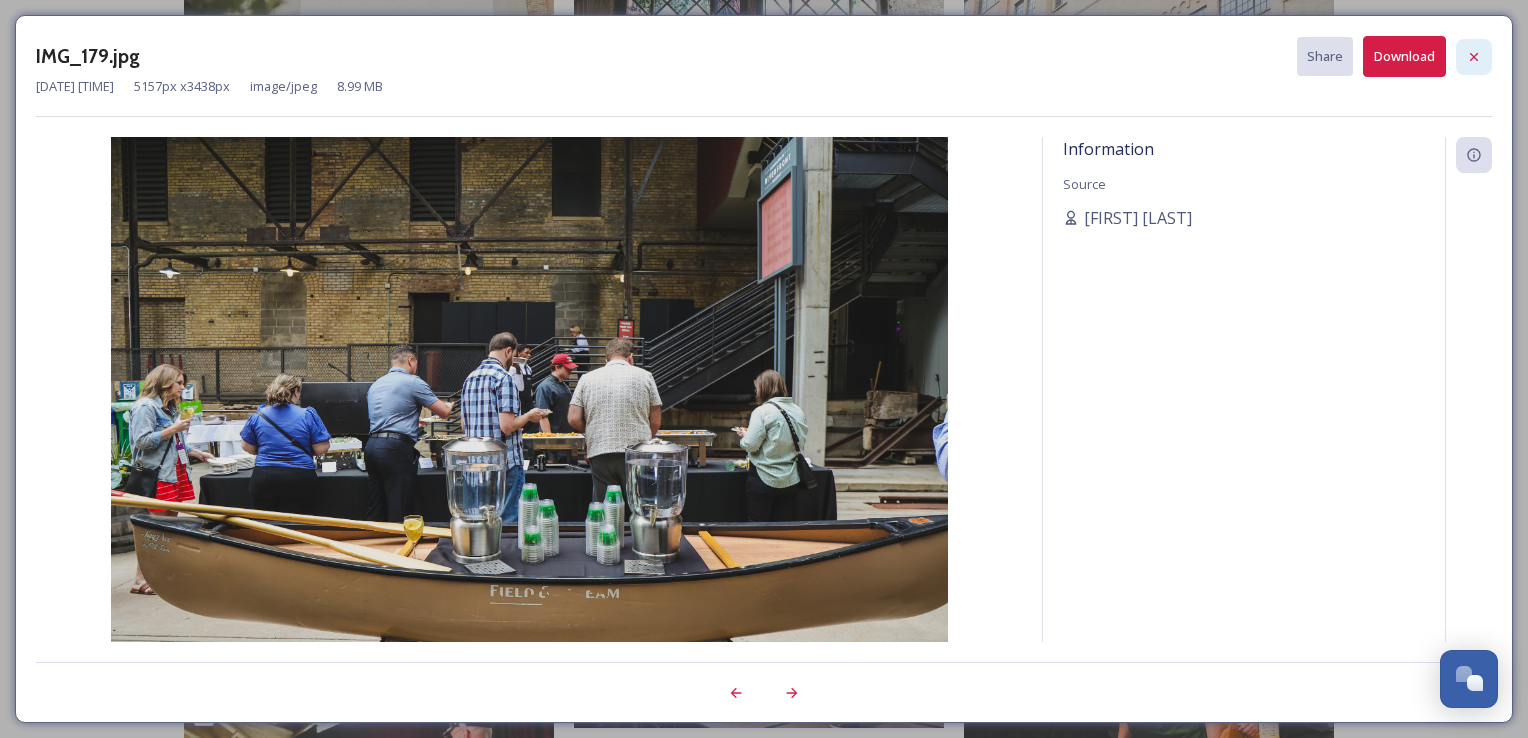 click at bounding box center [1474, 57] 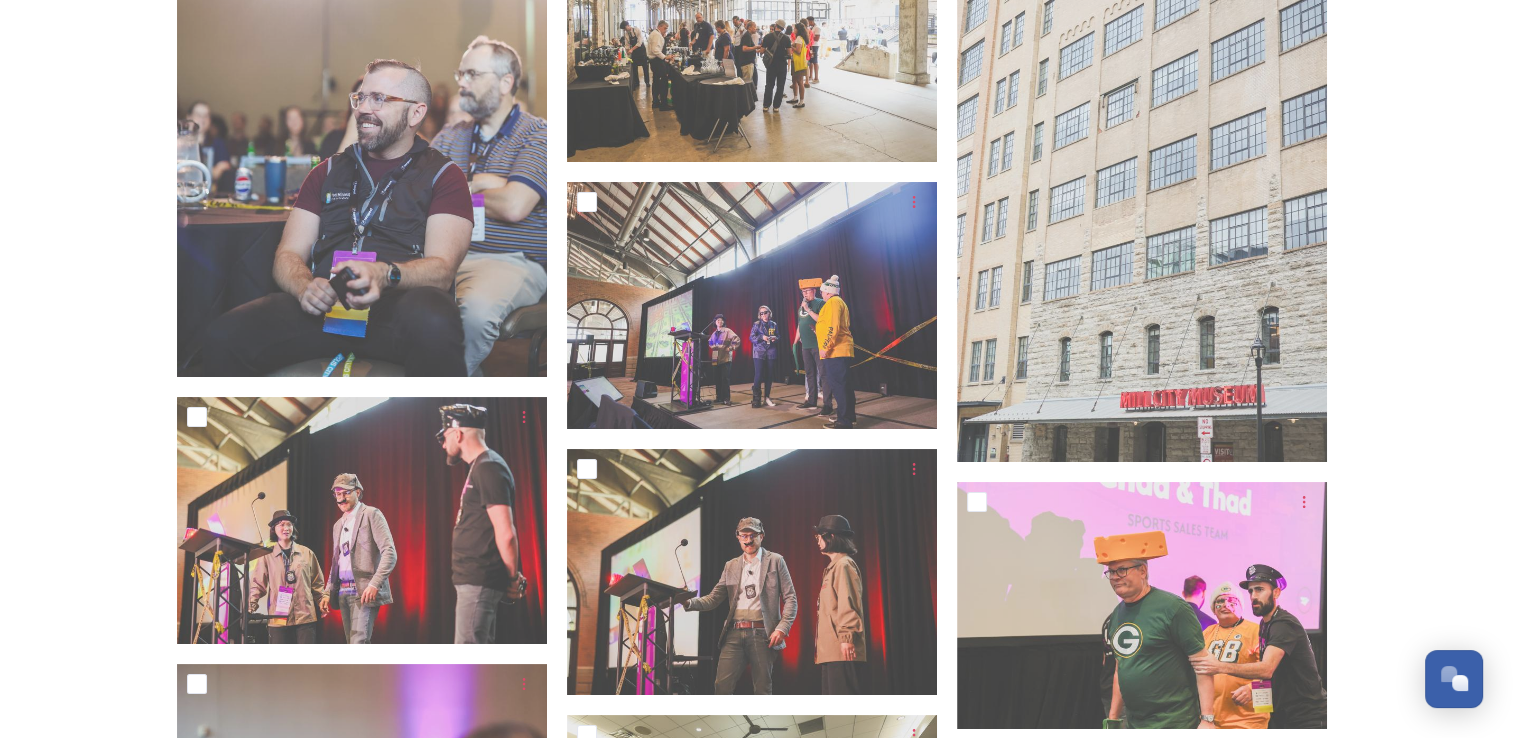 scroll, scrollTop: 7596, scrollLeft: 0, axis: vertical 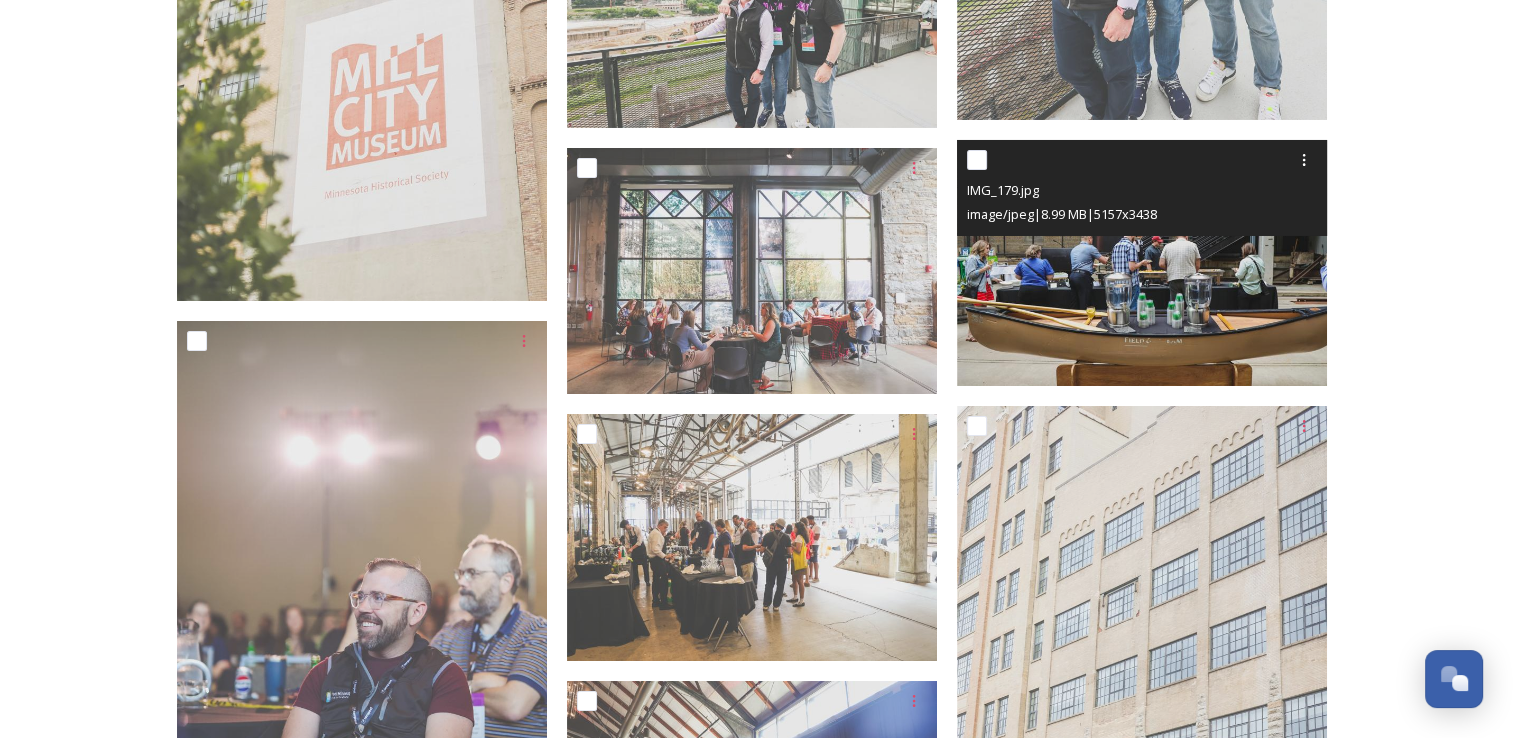 click at bounding box center (1142, 263) 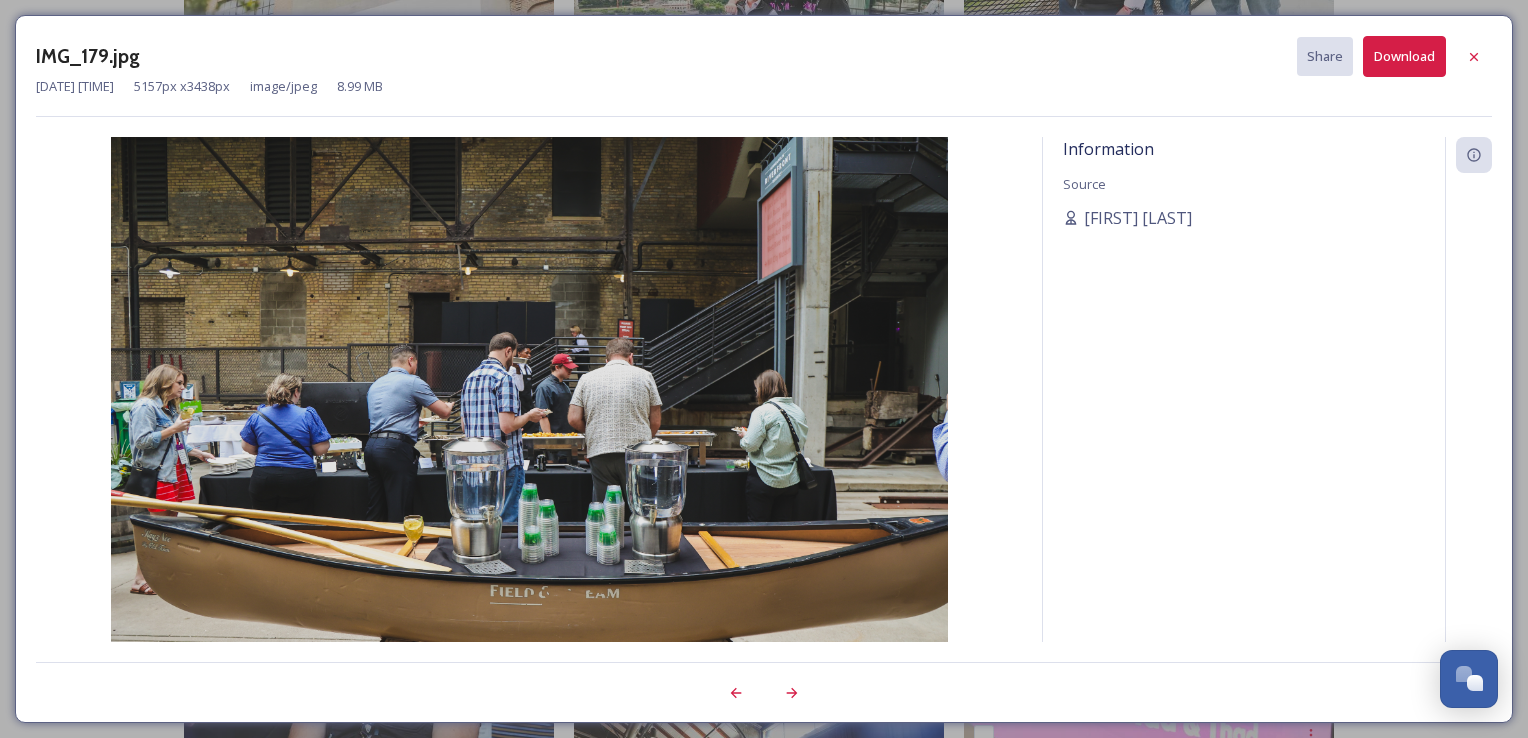 click 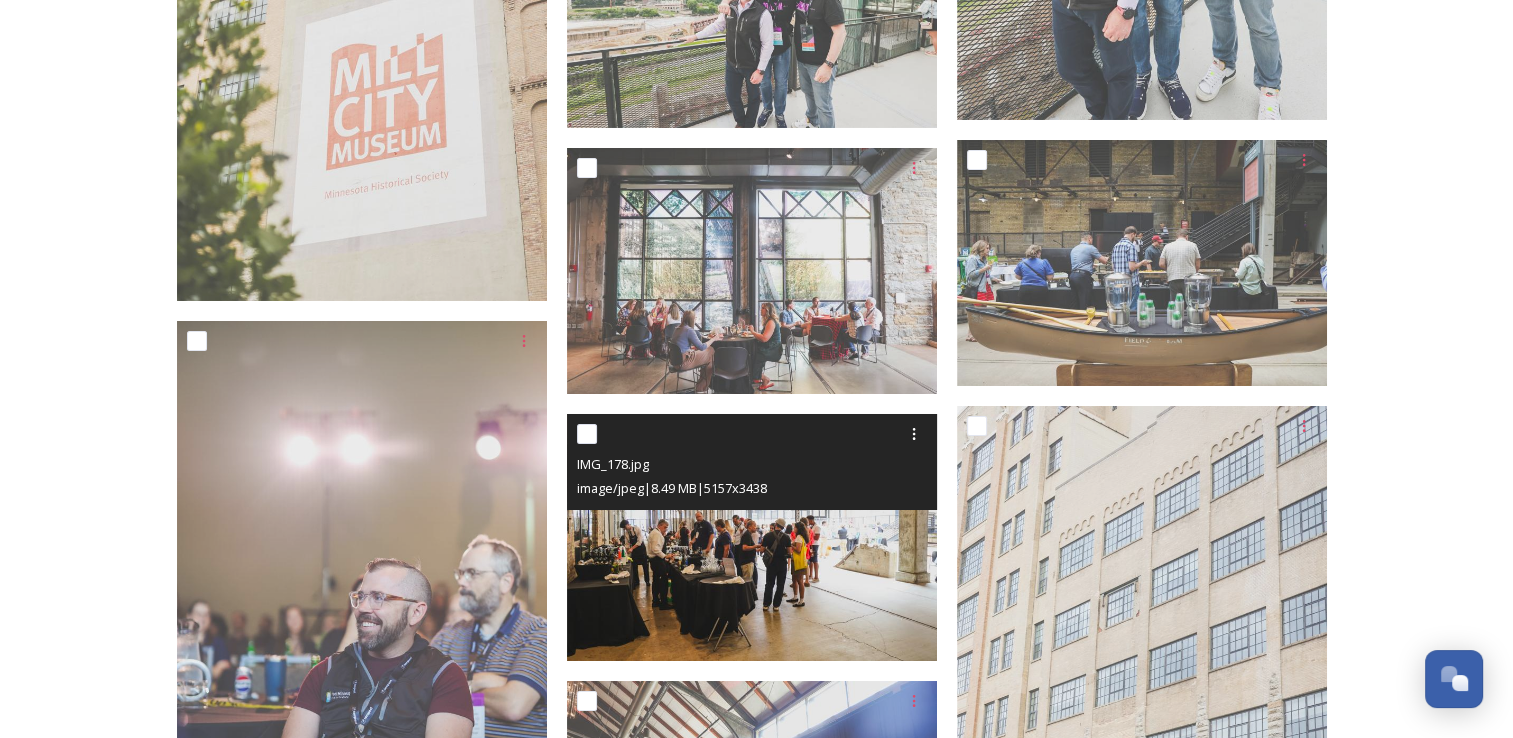 click at bounding box center [752, 537] 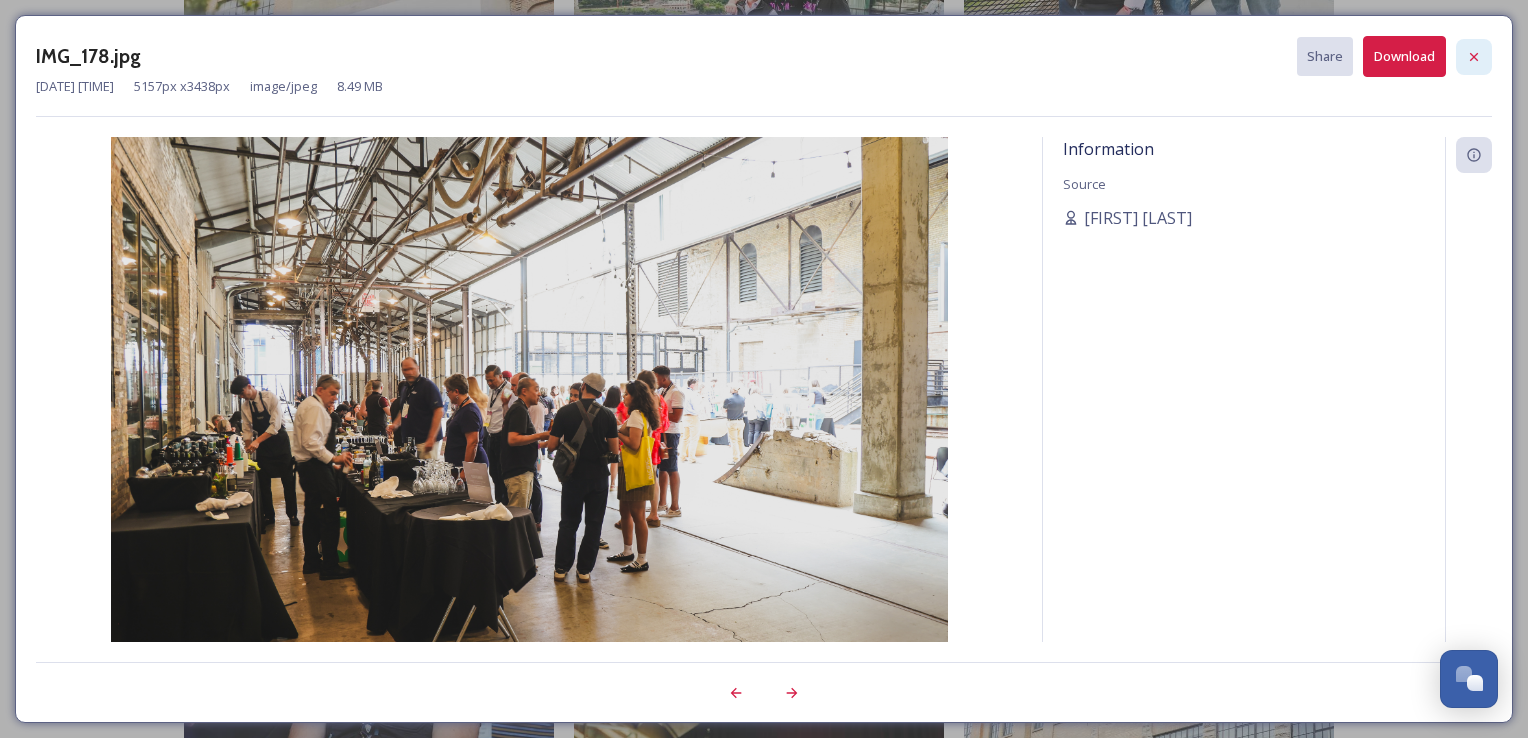click 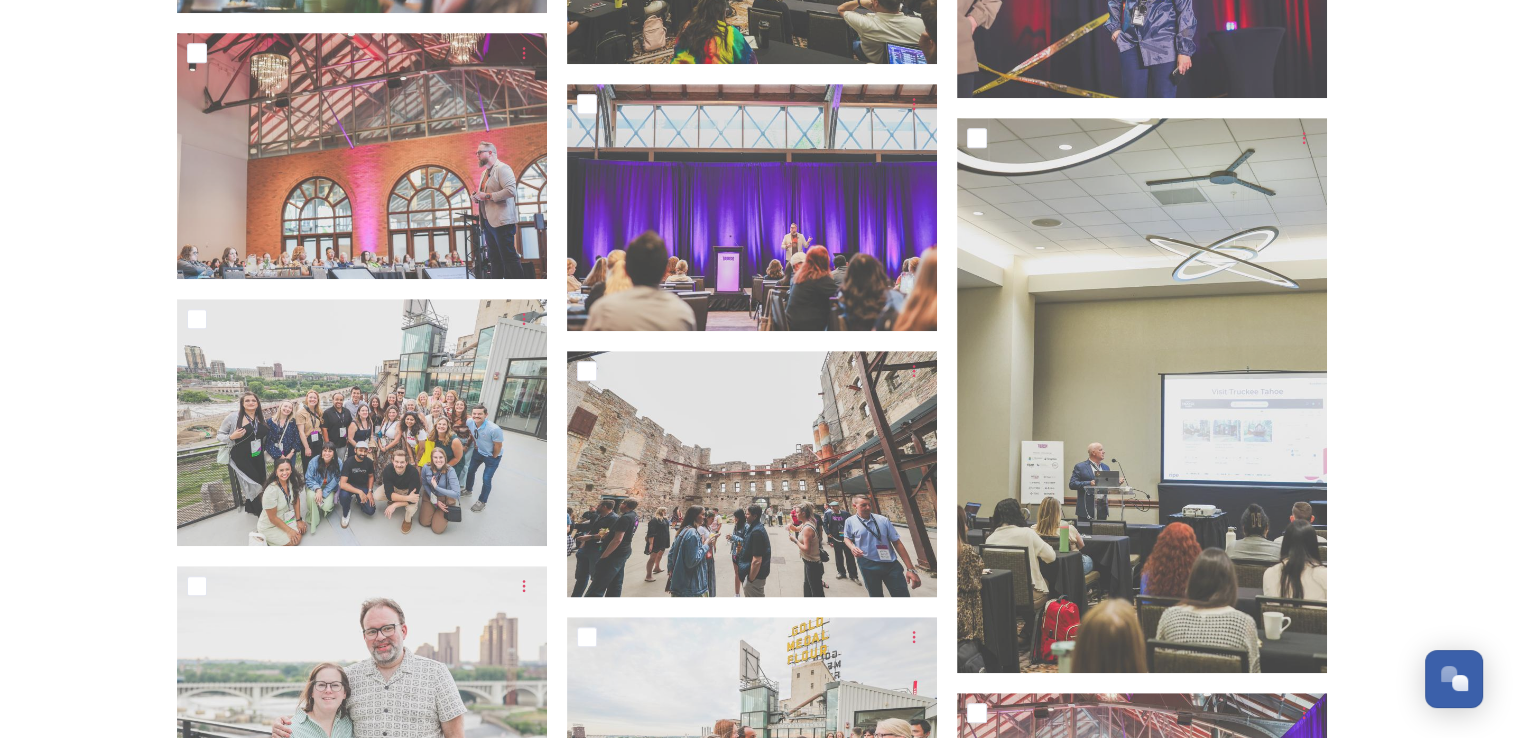 scroll, scrollTop: 8495, scrollLeft: 0, axis: vertical 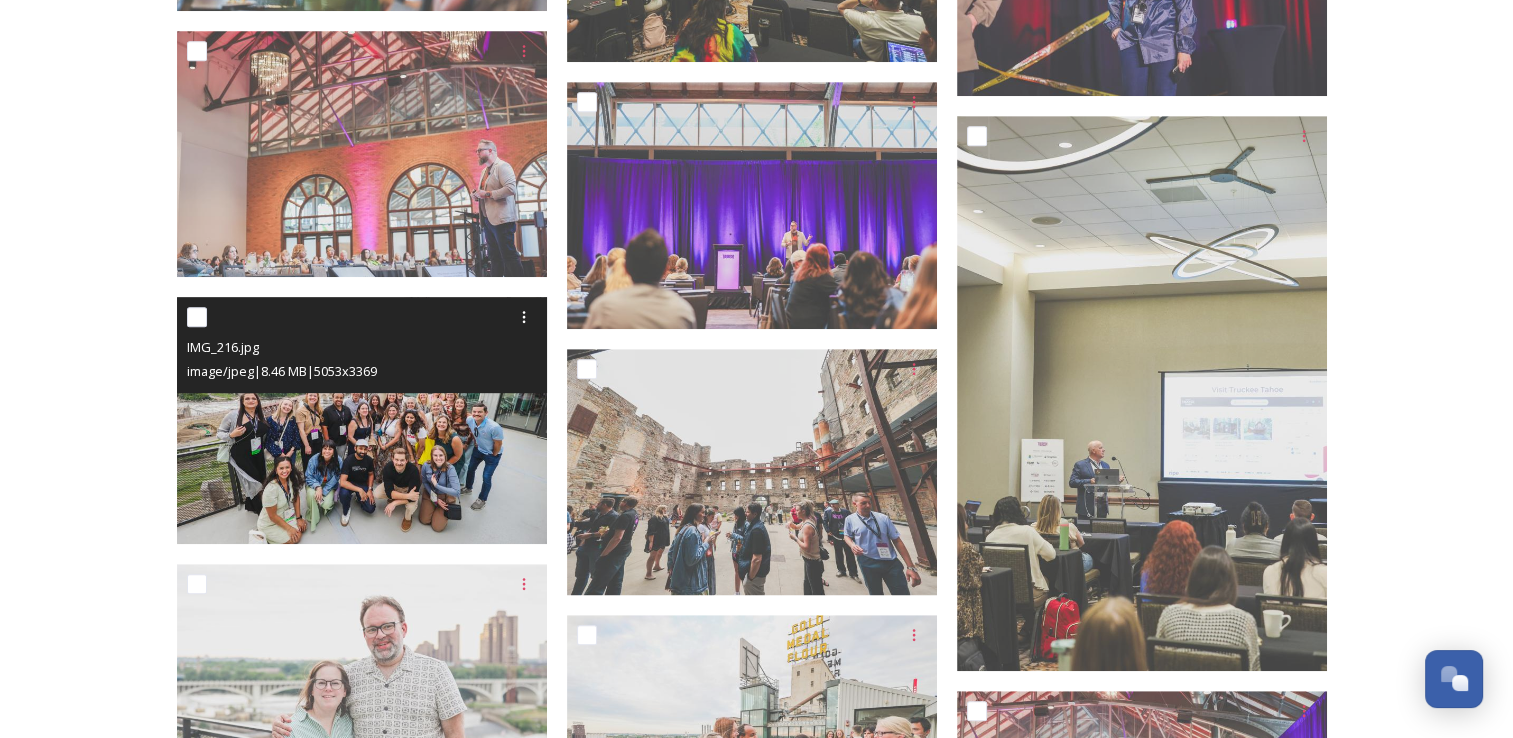 click at bounding box center [362, 420] 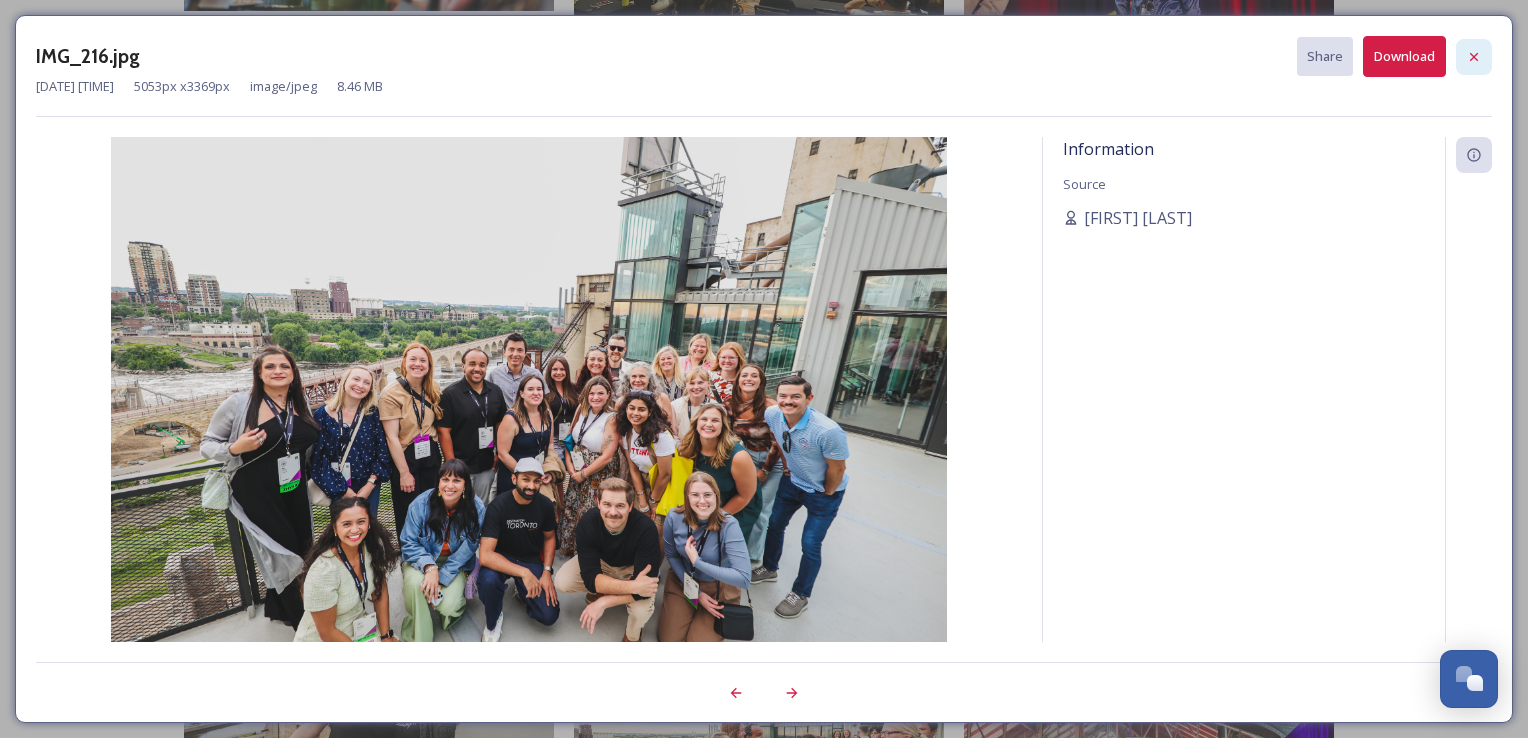 click 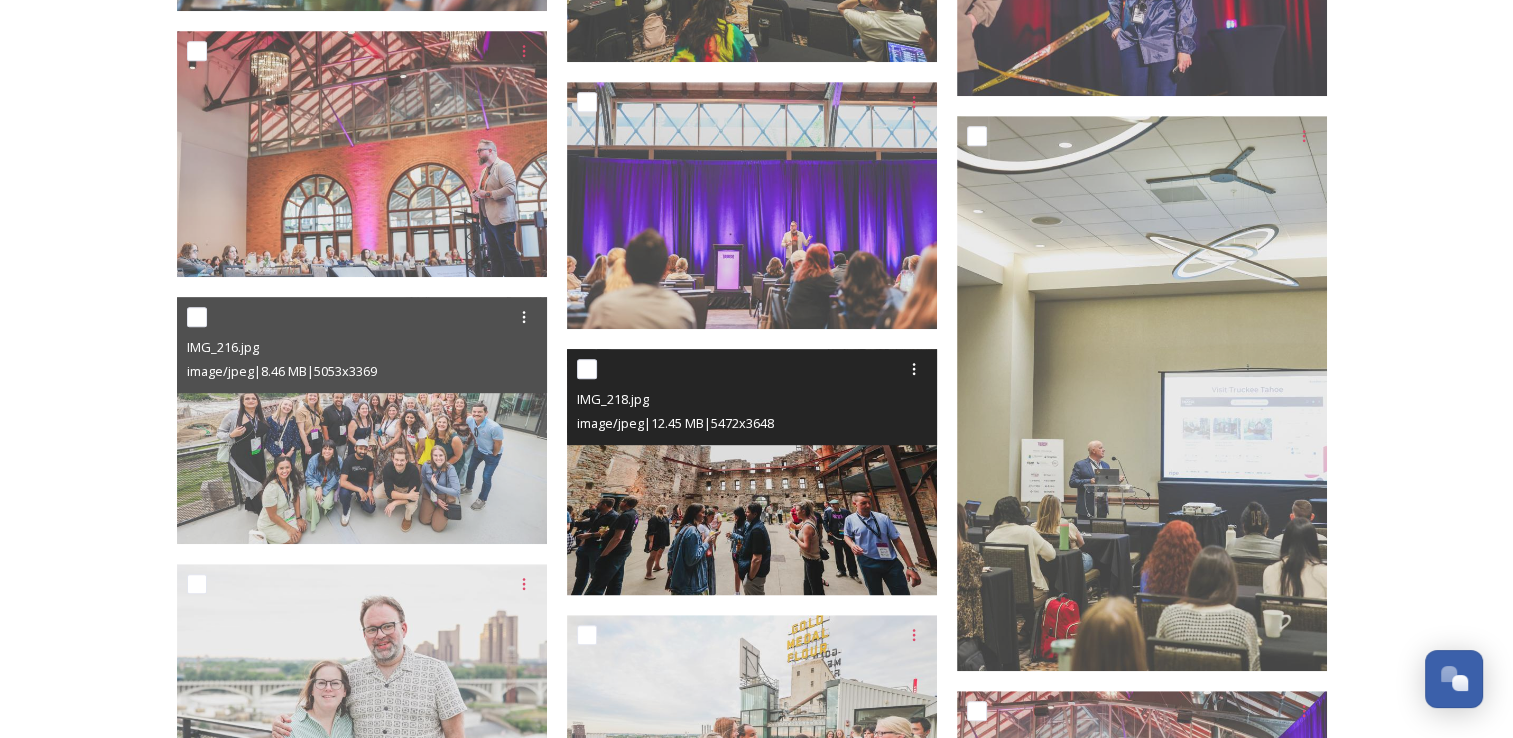 click on "IMG_218.jpg image/jpeg  |  [SIZE]  |  5472  x  3648" at bounding box center [752, 397] 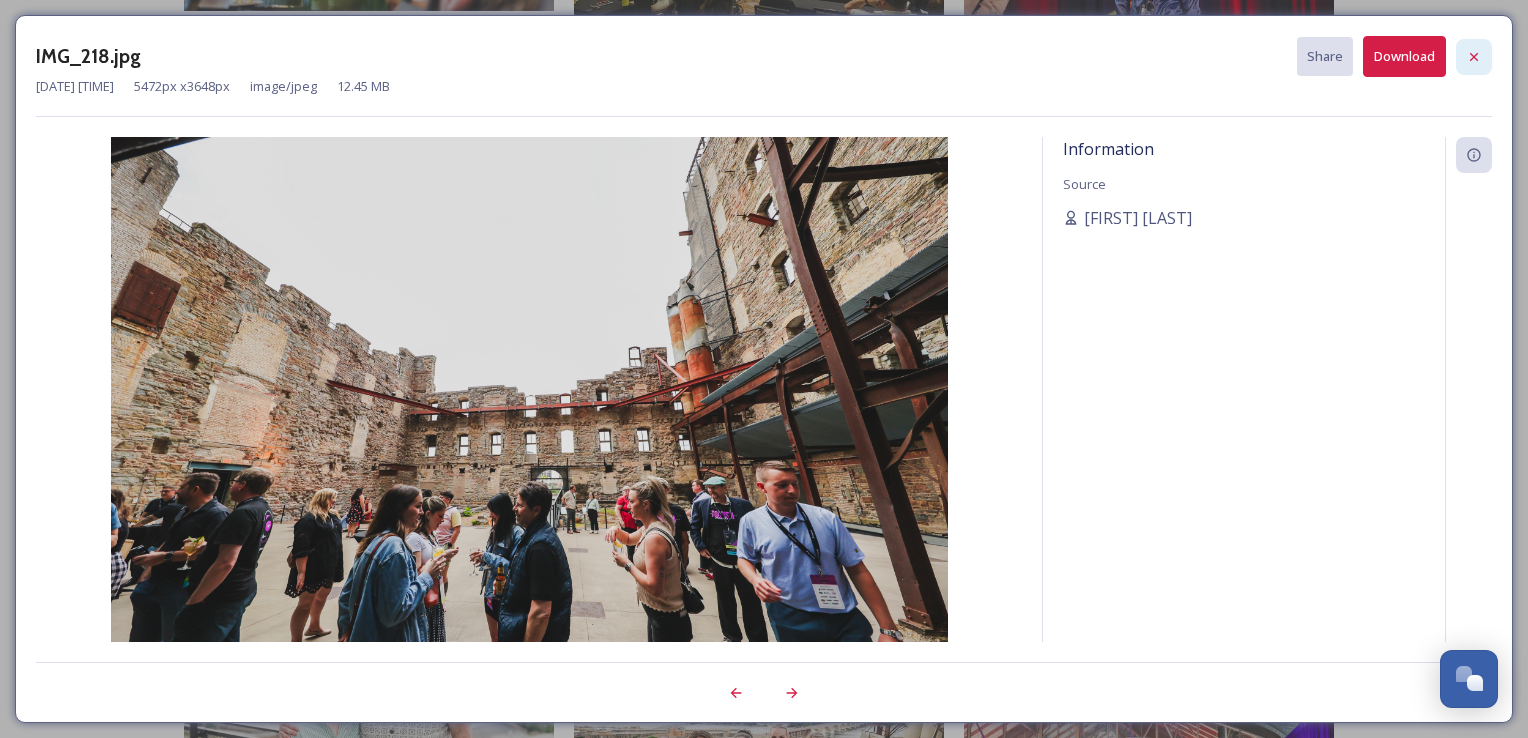 click at bounding box center [1474, 57] 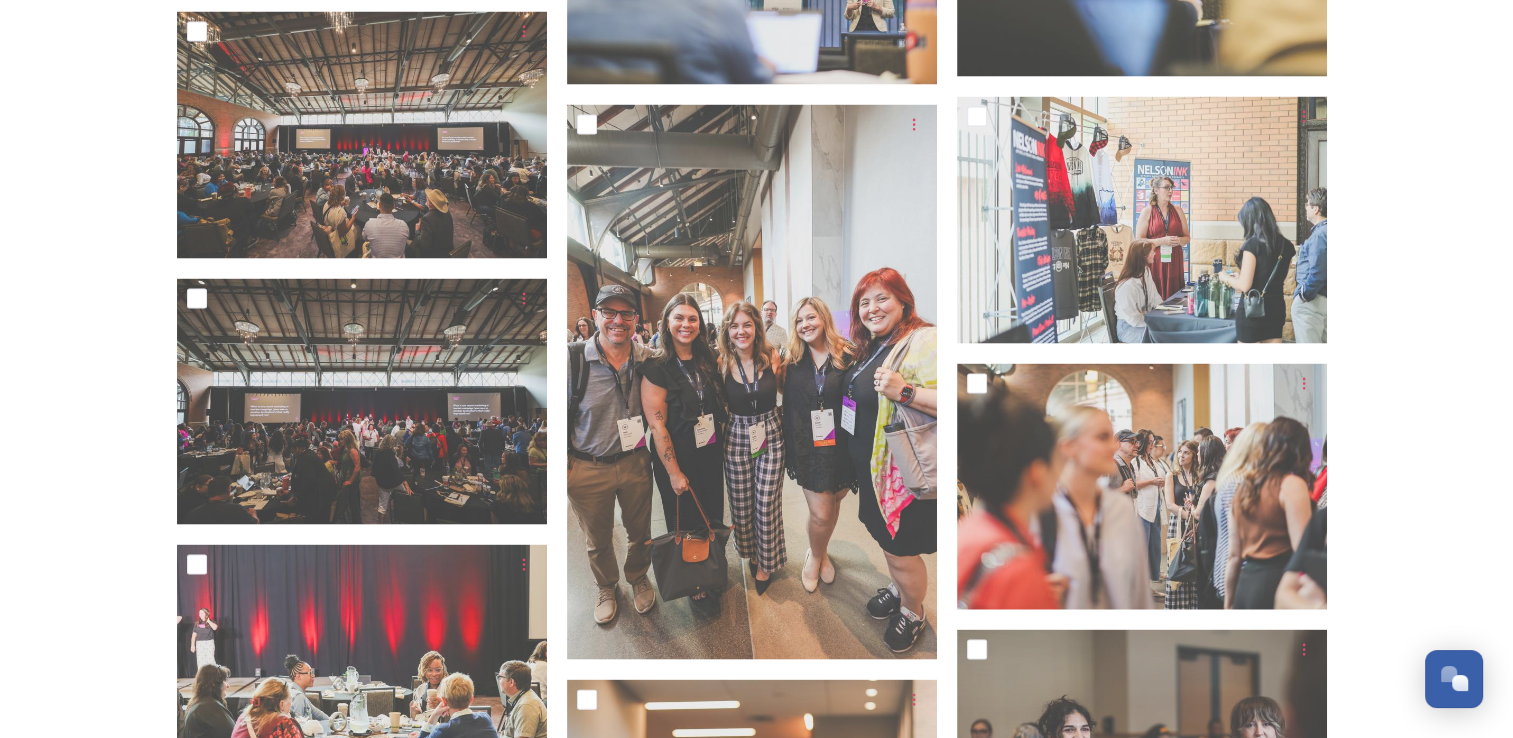 scroll, scrollTop: 34288, scrollLeft: 0, axis: vertical 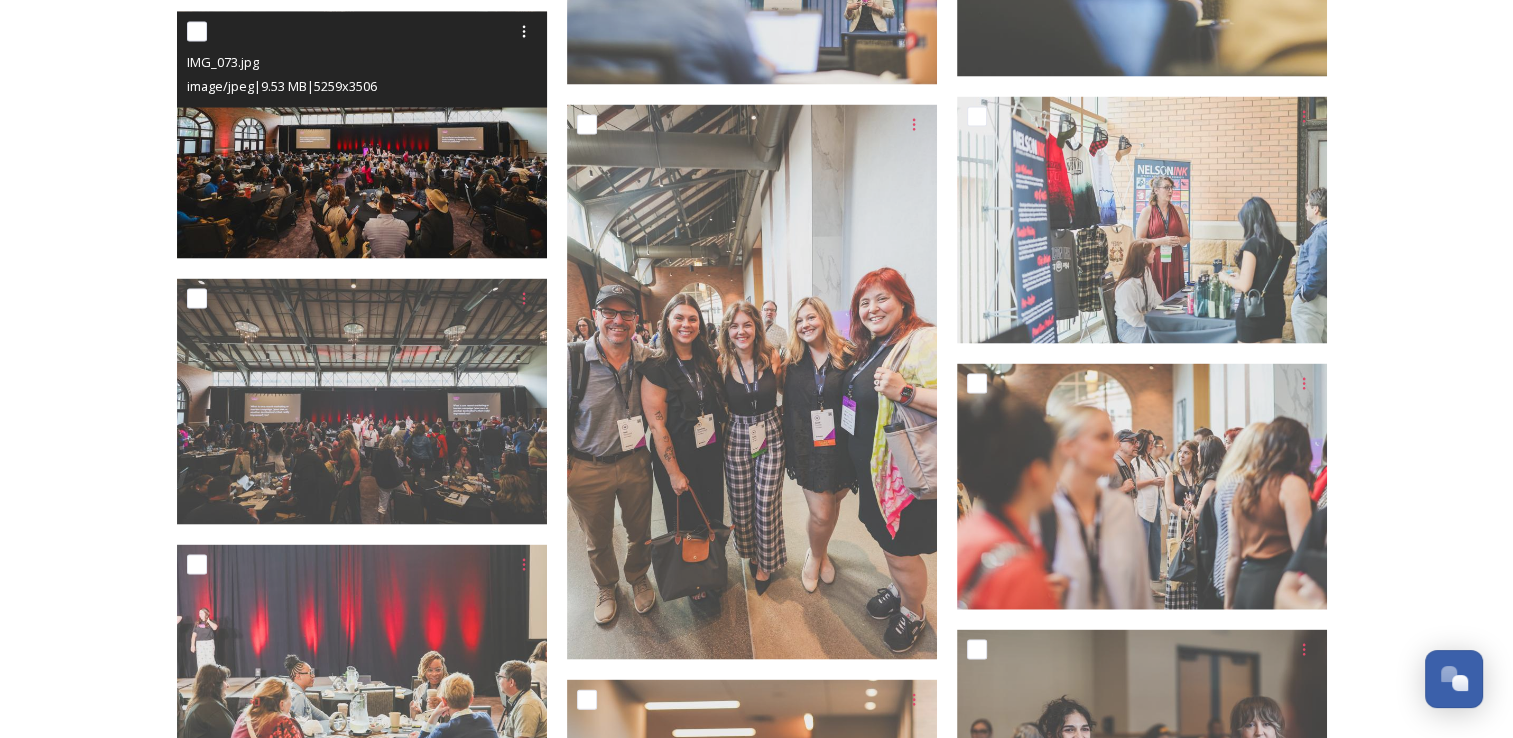 click at bounding box center [362, 135] 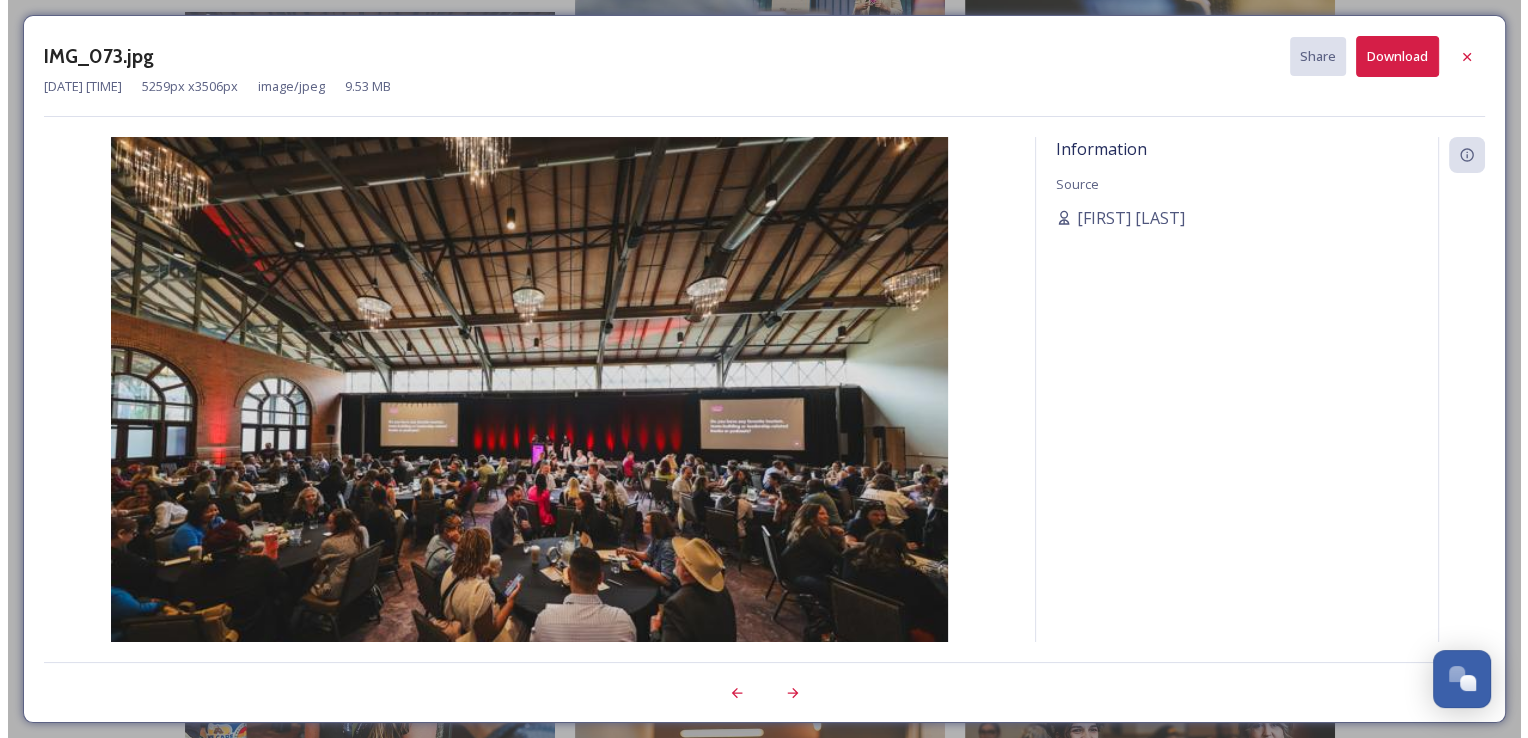 scroll, scrollTop: 34021, scrollLeft: 0, axis: vertical 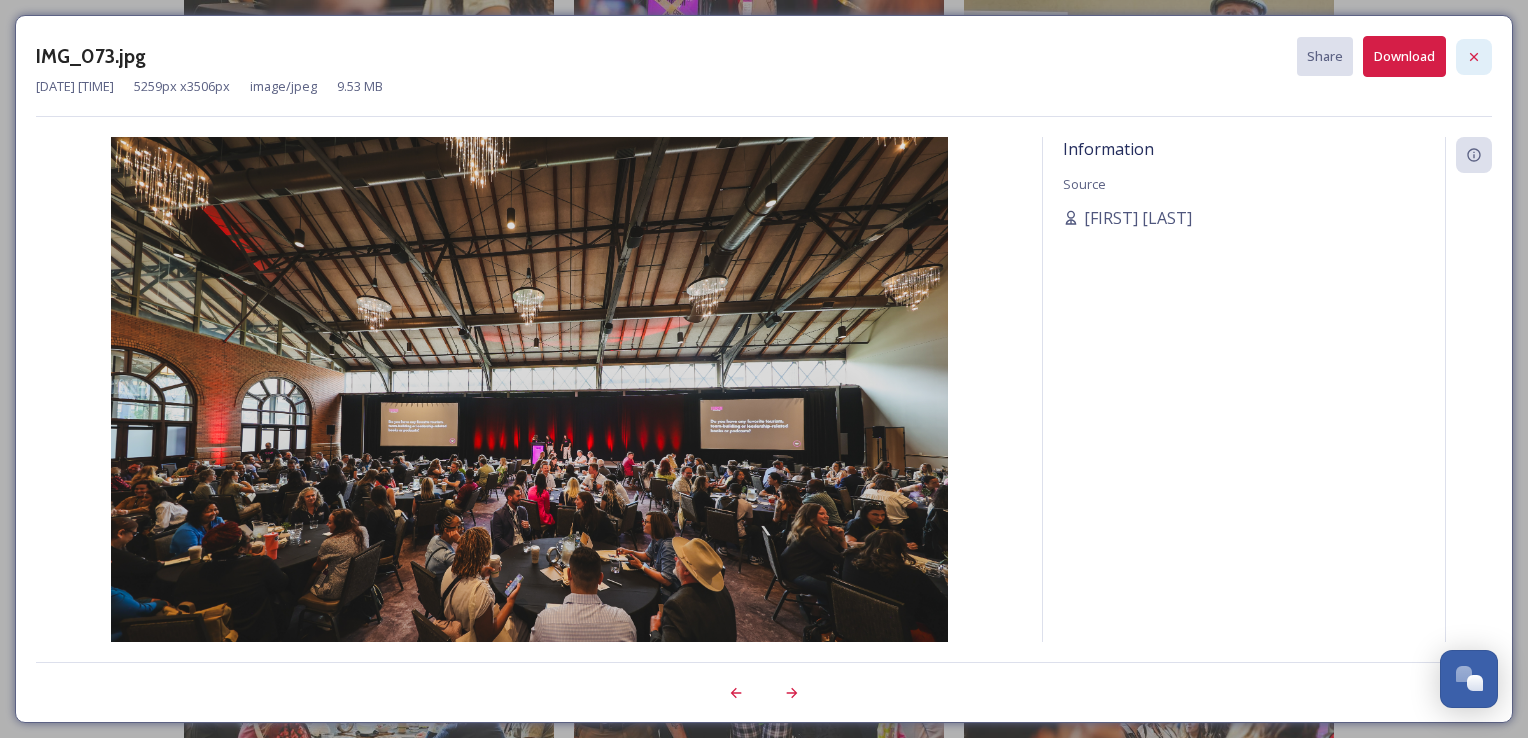 click at bounding box center [1474, 57] 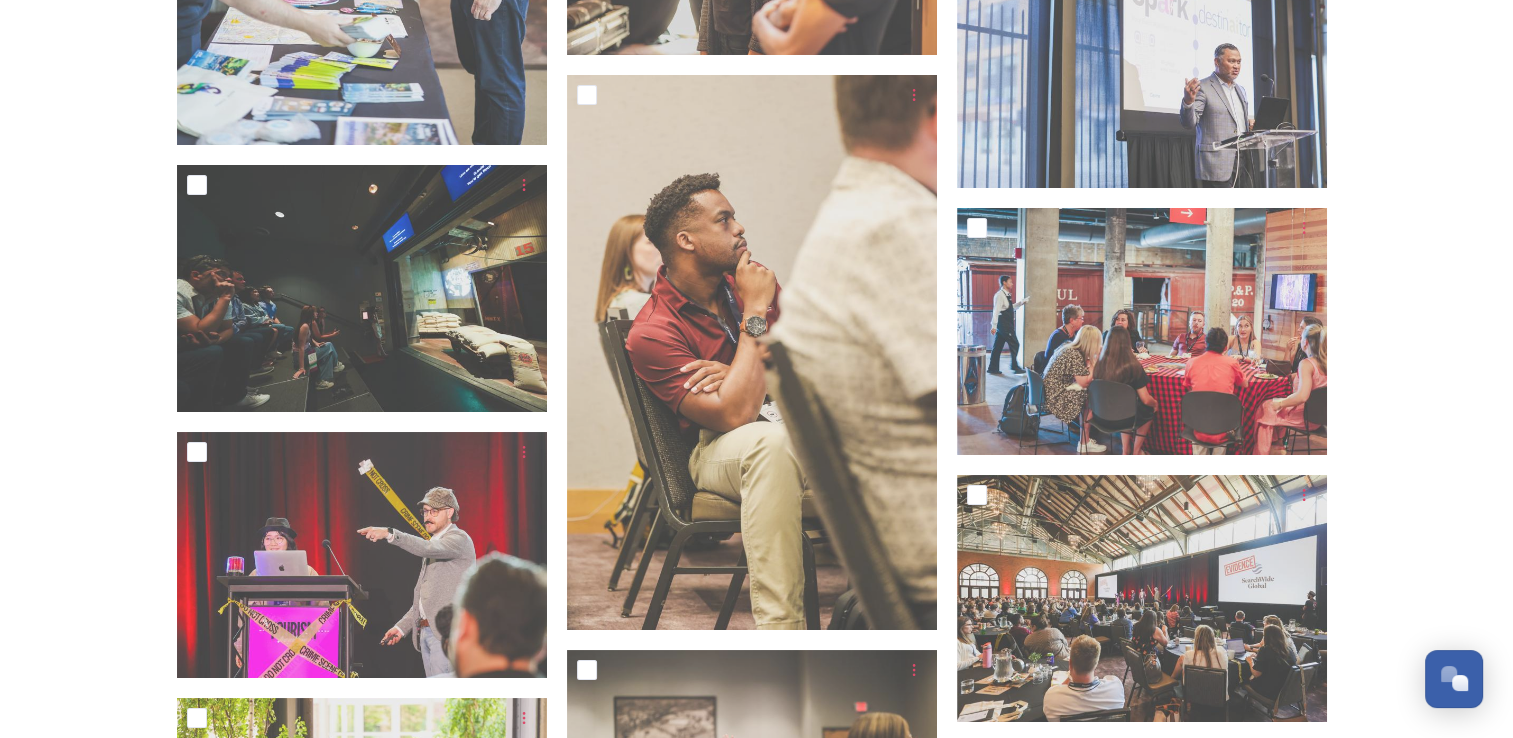 scroll, scrollTop: 37686, scrollLeft: 0, axis: vertical 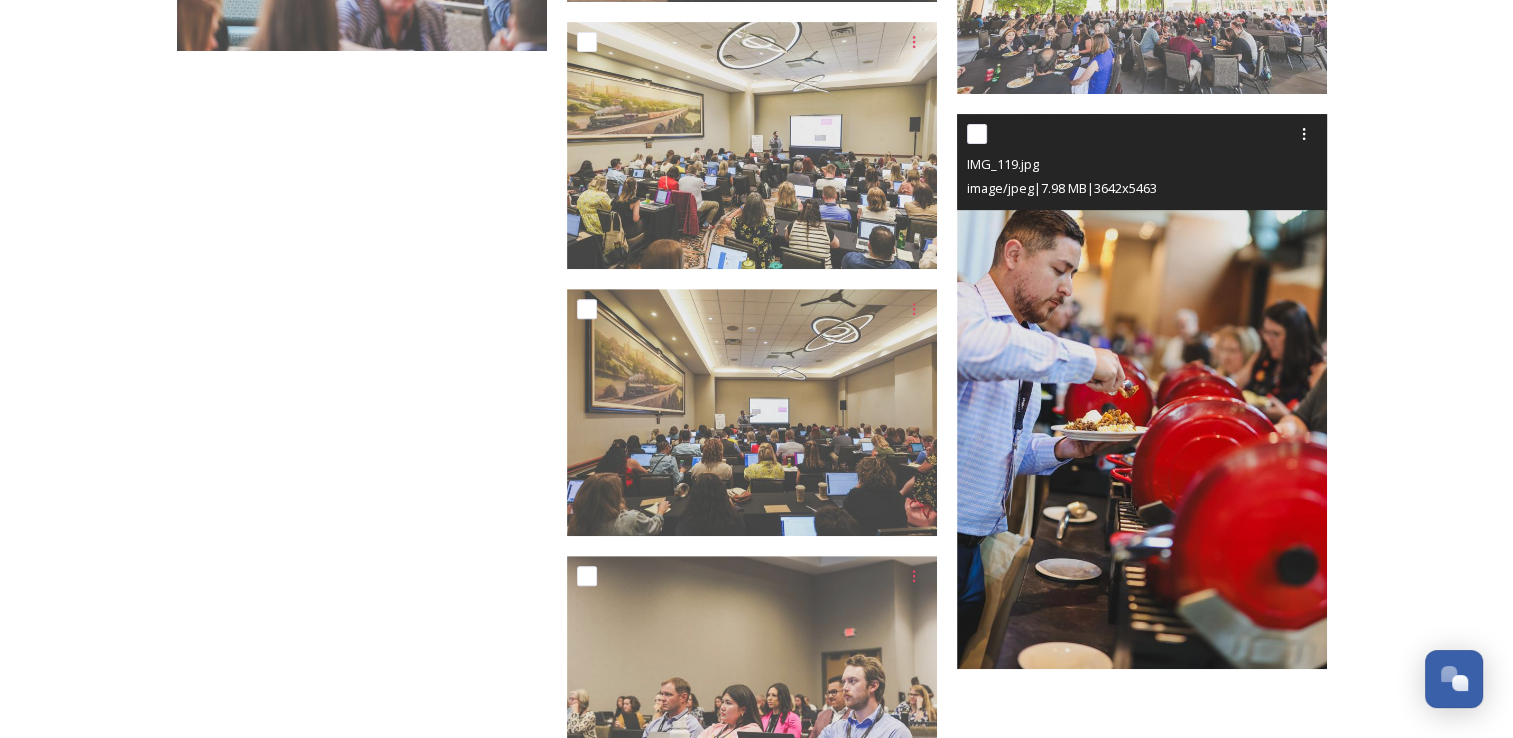 click at bounding box center (1142, 391) 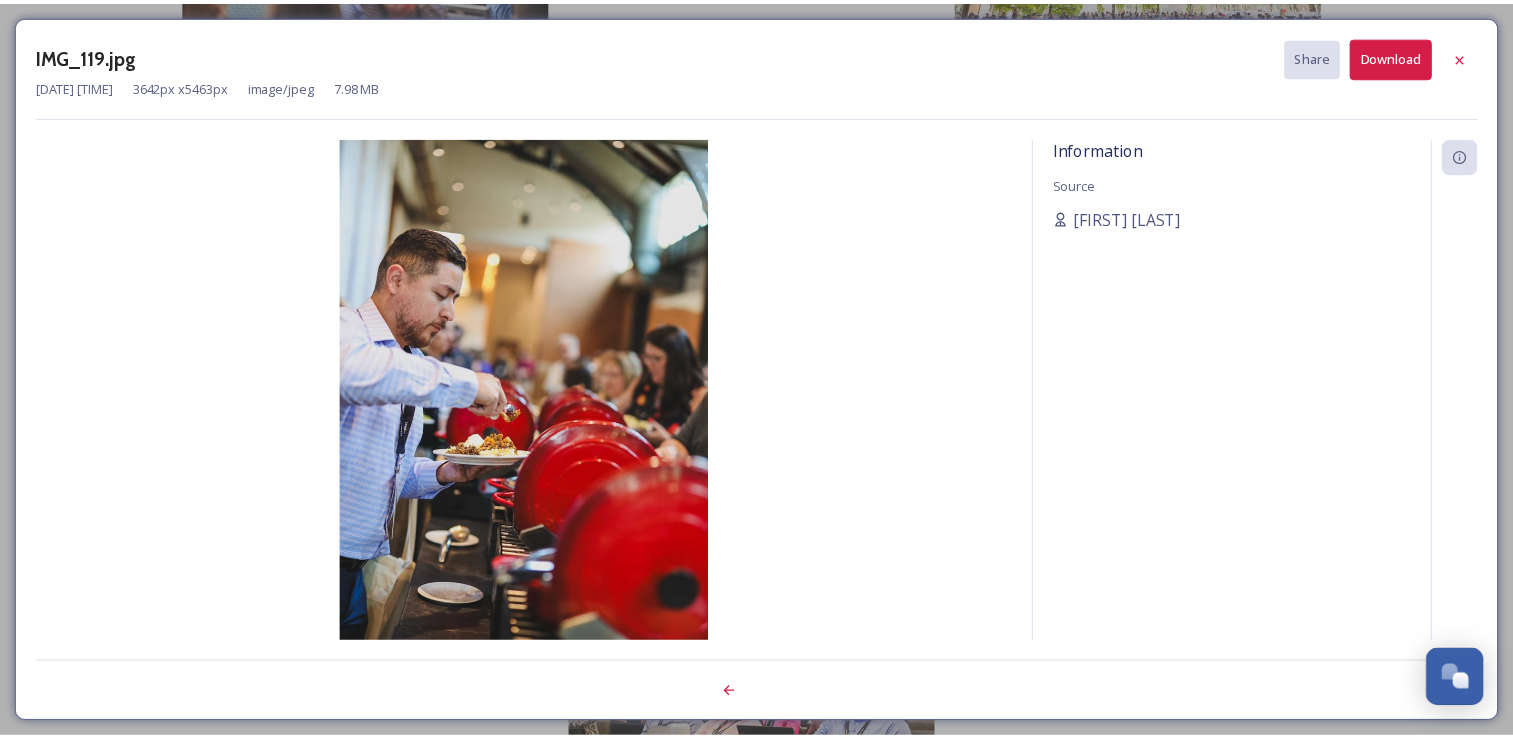 scroll, scrollTop: 38584, scrollLeft: 0, axis: vertical 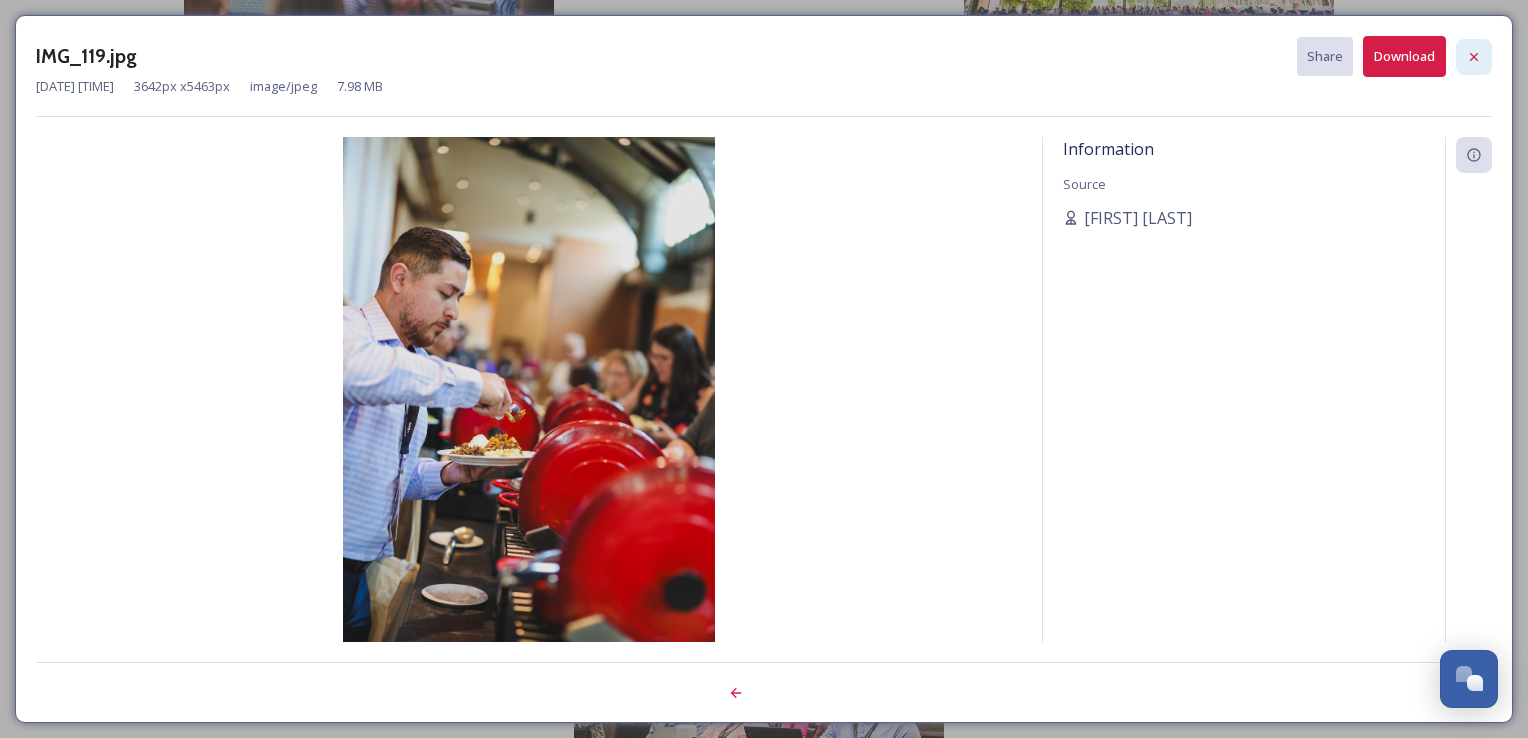 click at bounding box center (1474, 57) 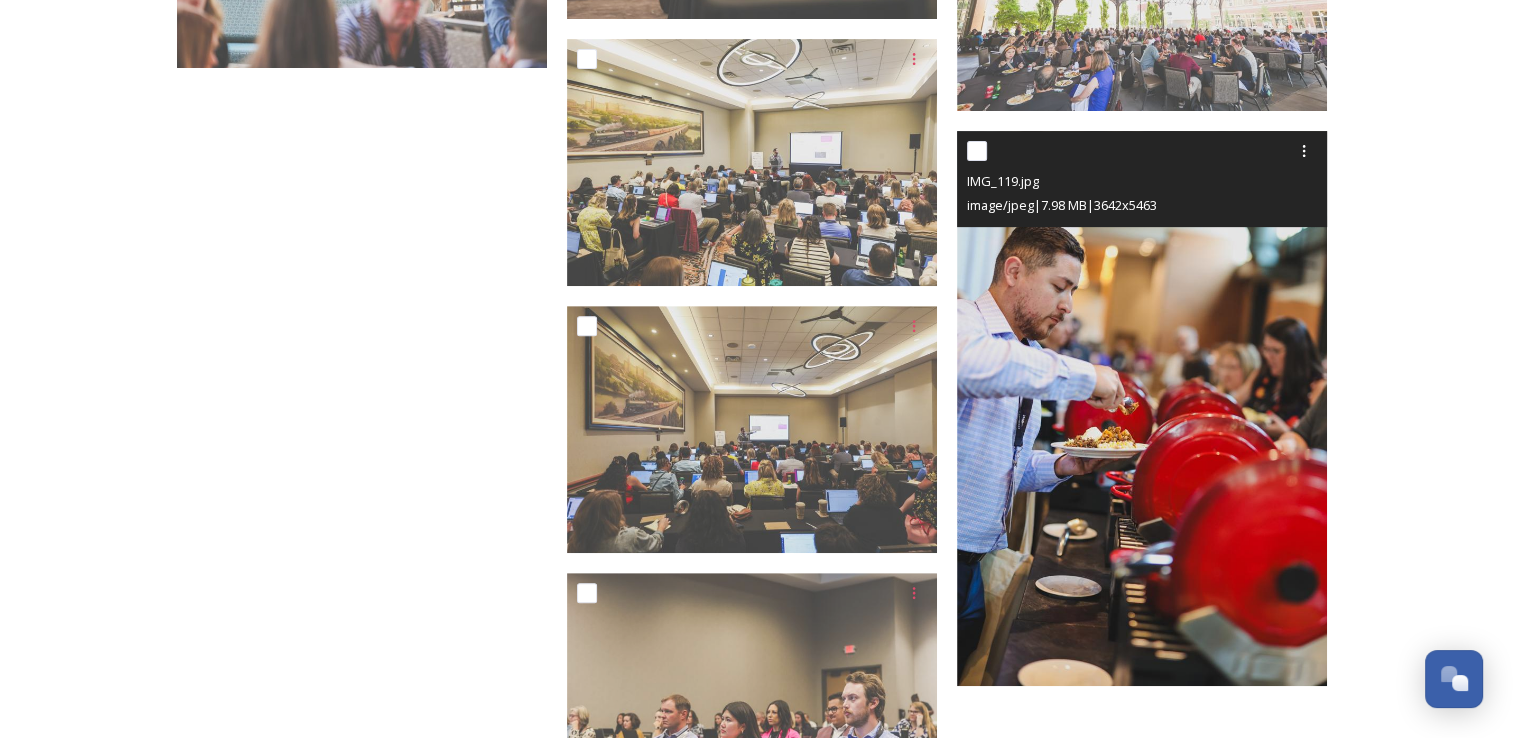 scroll, scrollTop: 38560, scrollLeft: 0, axis: vertical 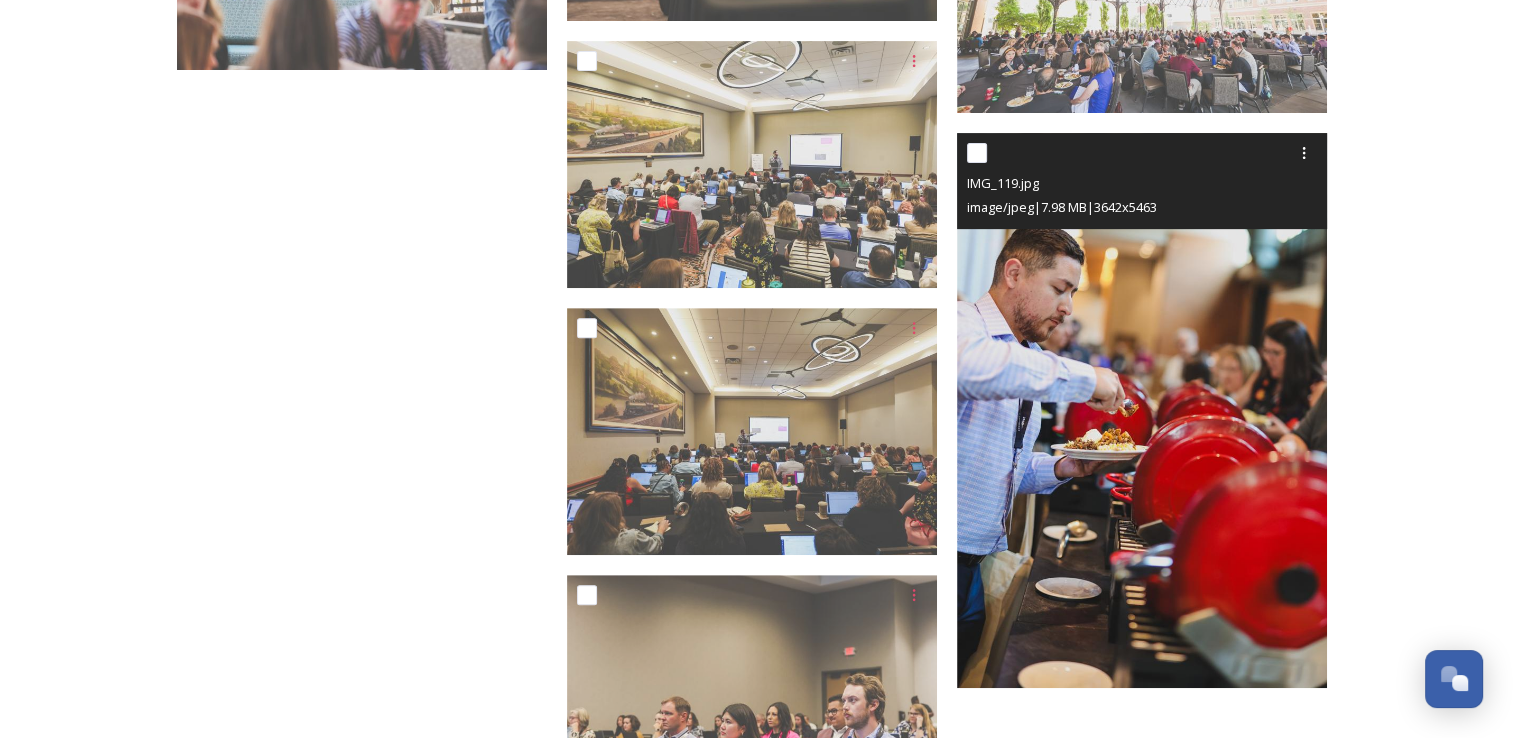 click at bounding box center [1142, 410] 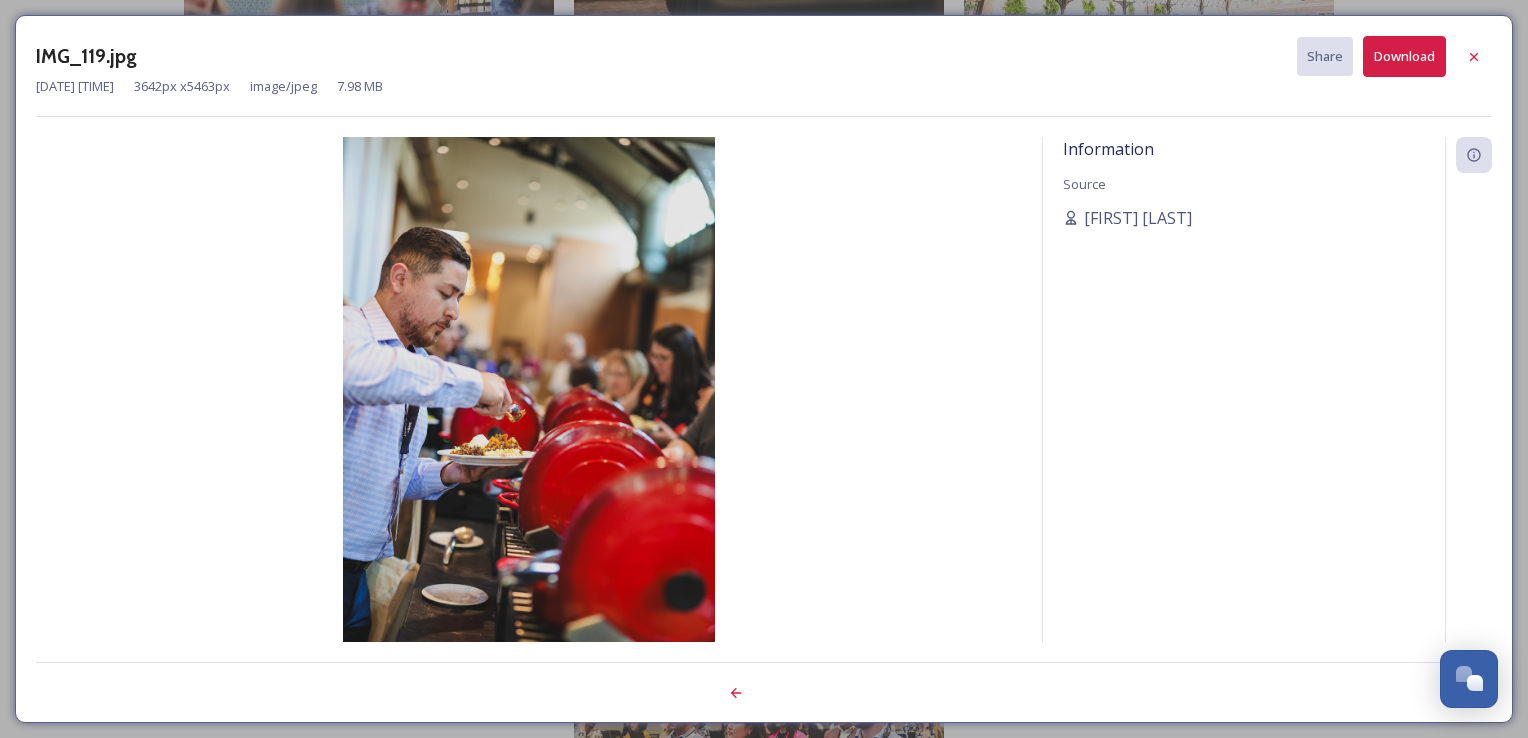 click on "Download" at bounding box center [1404, 56] 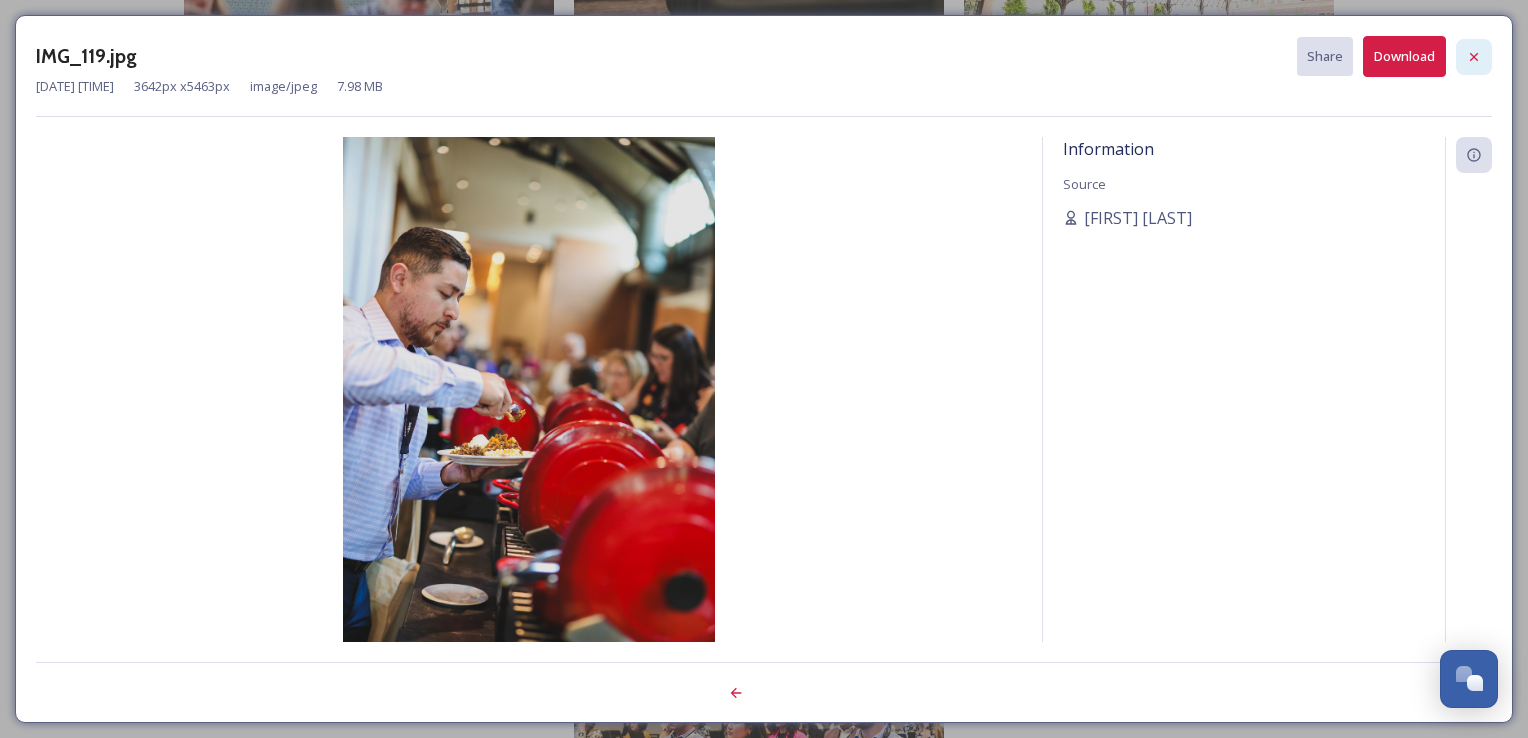 click at bounding box center (1474, 57) 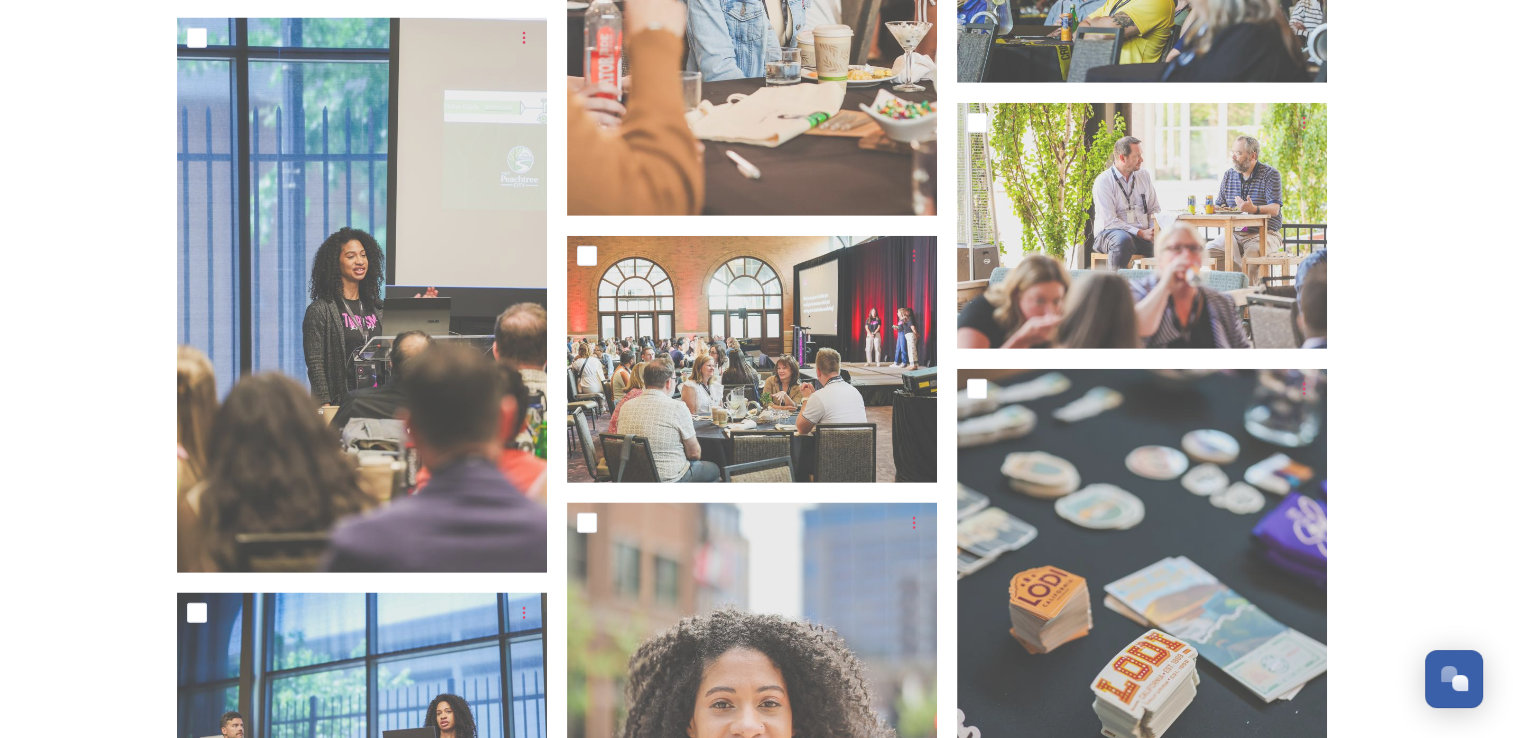 scroll, scrollTop: 35909, scrollLeft: 0, axis: vertical 